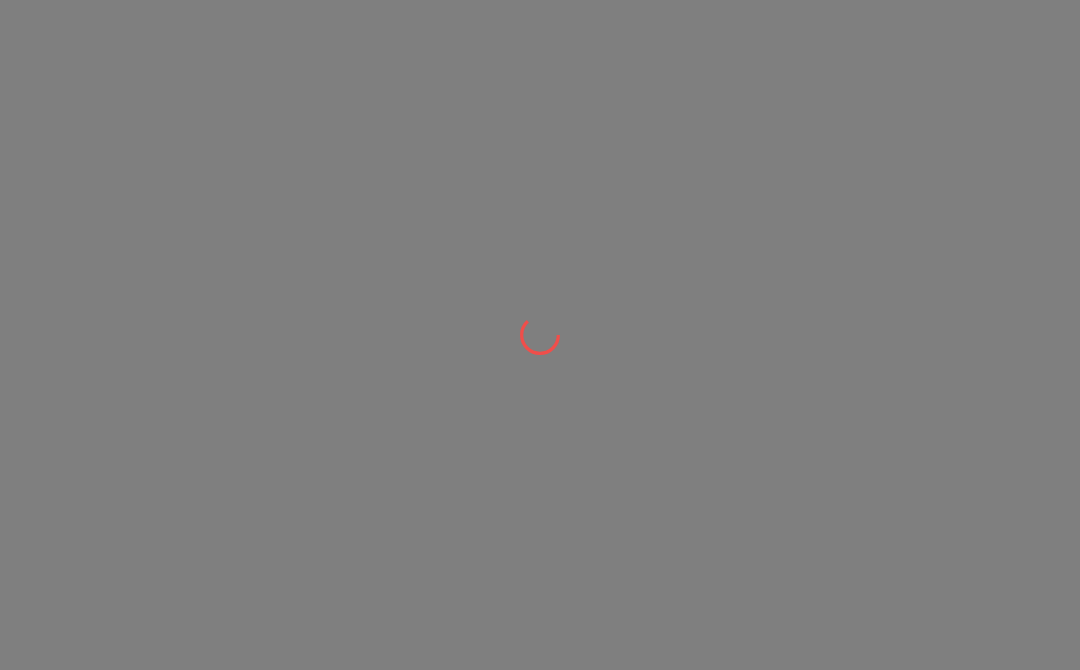 scroll, scrollTop: 0, scrollLeft: 0, axis: both 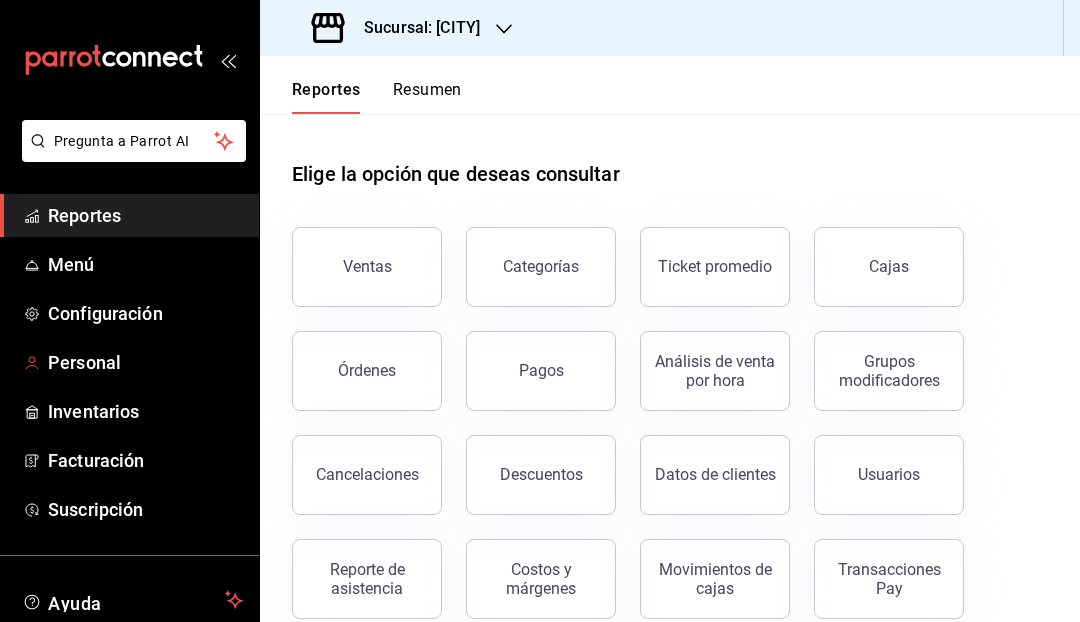 click on "Personal" at bounding box center [145, 362] 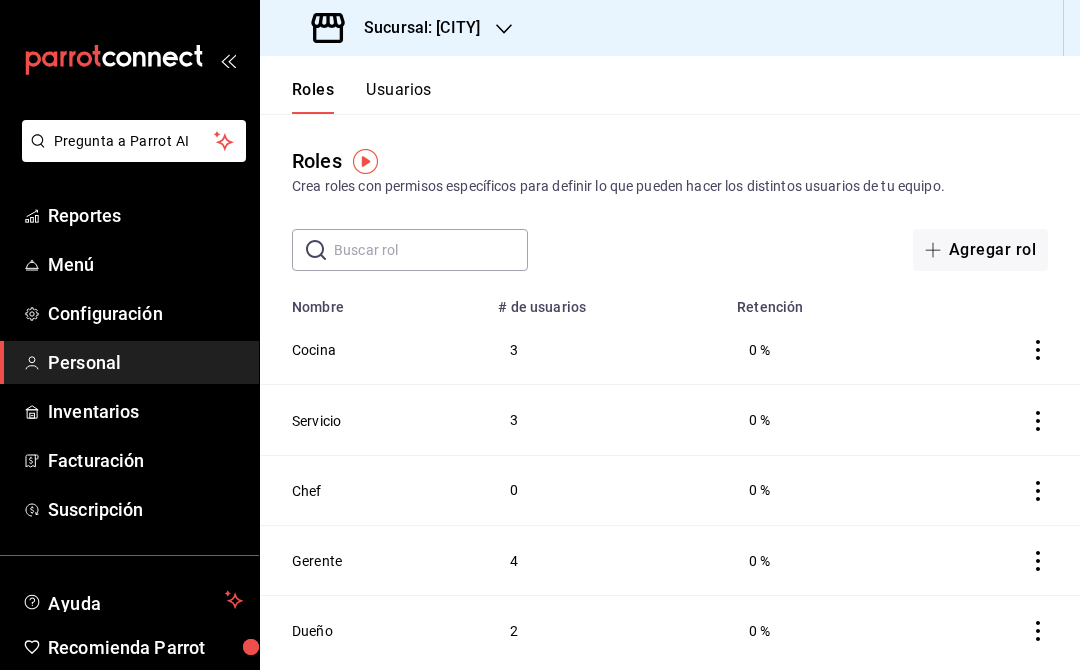 click on "Usuarios" at bounding box center (399, 97) 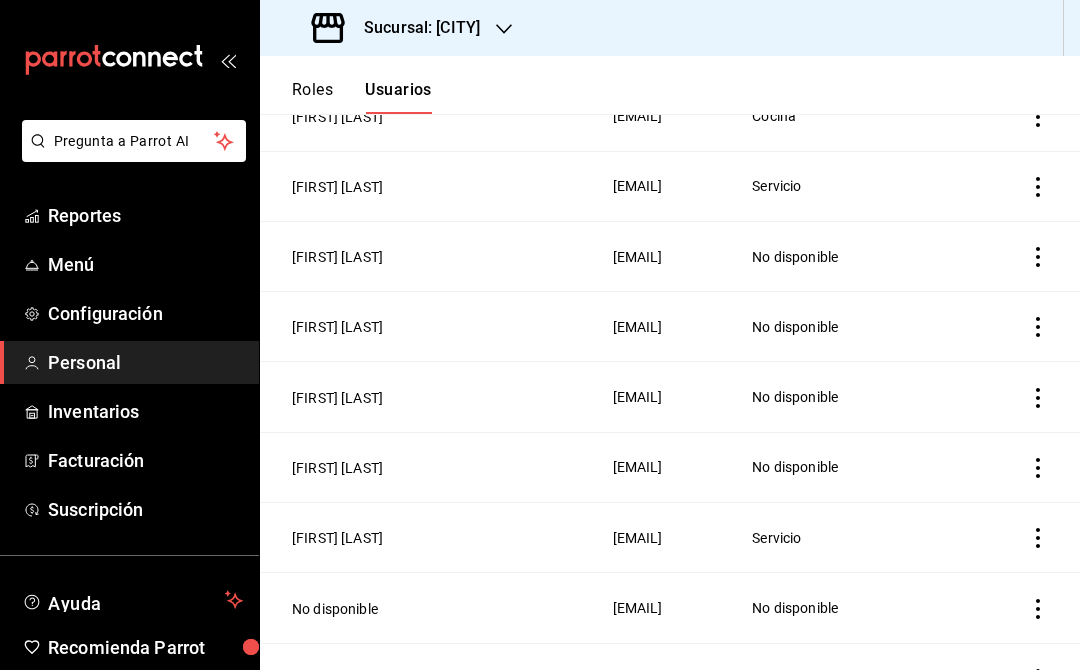 scroll, scrollTop: 309, scrollLeft: 0, axis: vertical 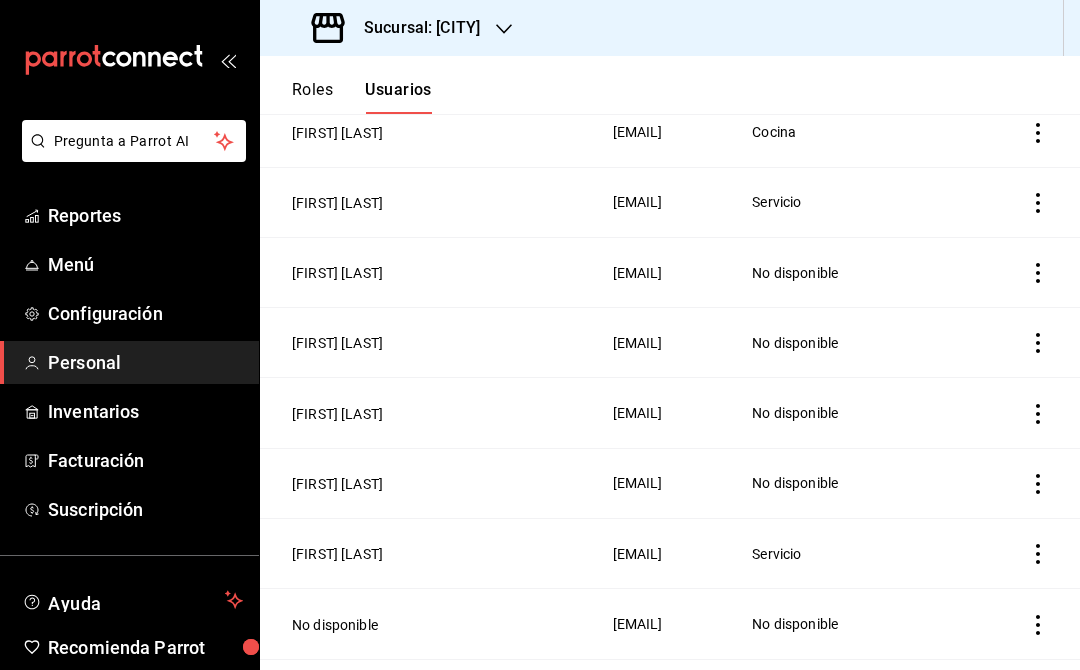 click on "[FIRST] [LAST]" at bounding box center [337, 203] 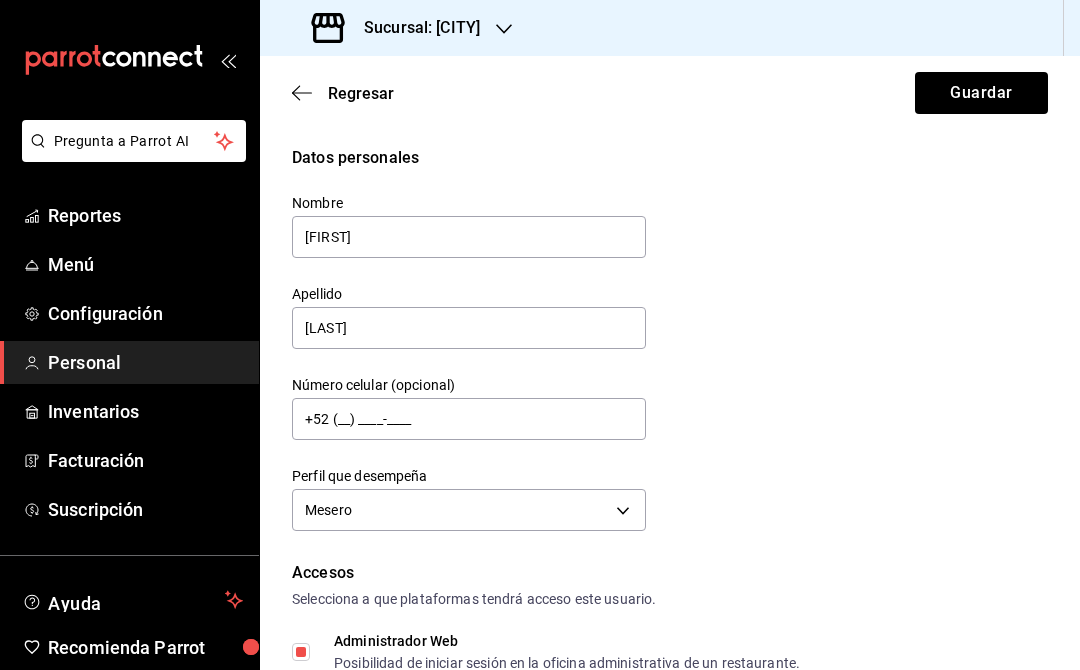 click 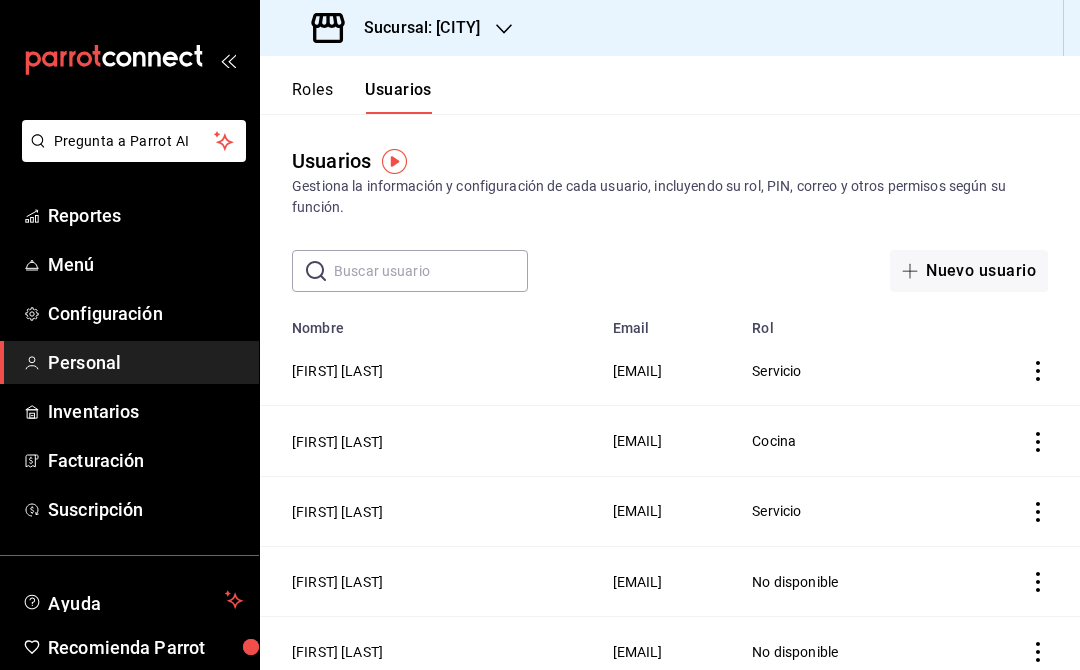 click on "[FIRST] [LAST]" at bounding box center [337, 371] 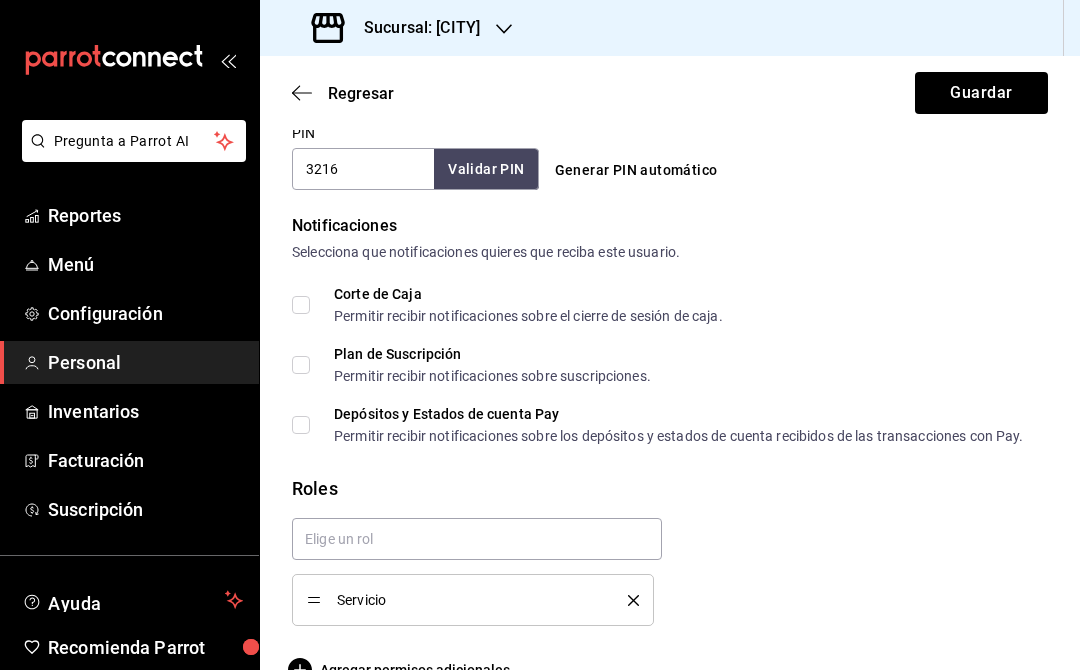 scroll, scrollTop: 952, scrollLeft: 0, axis: vertical 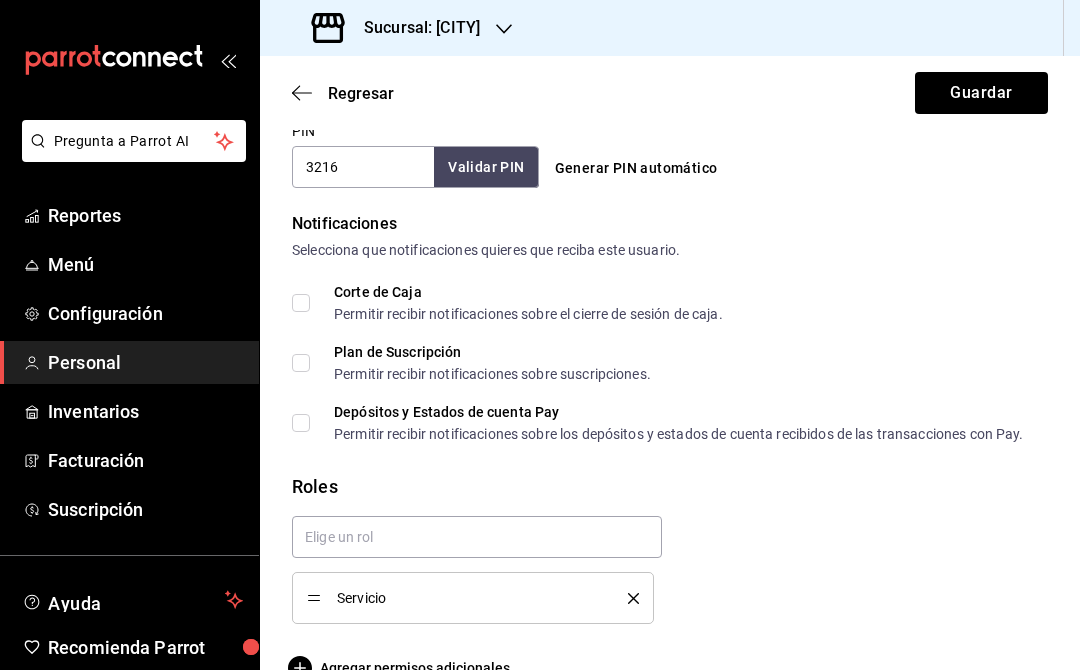 click 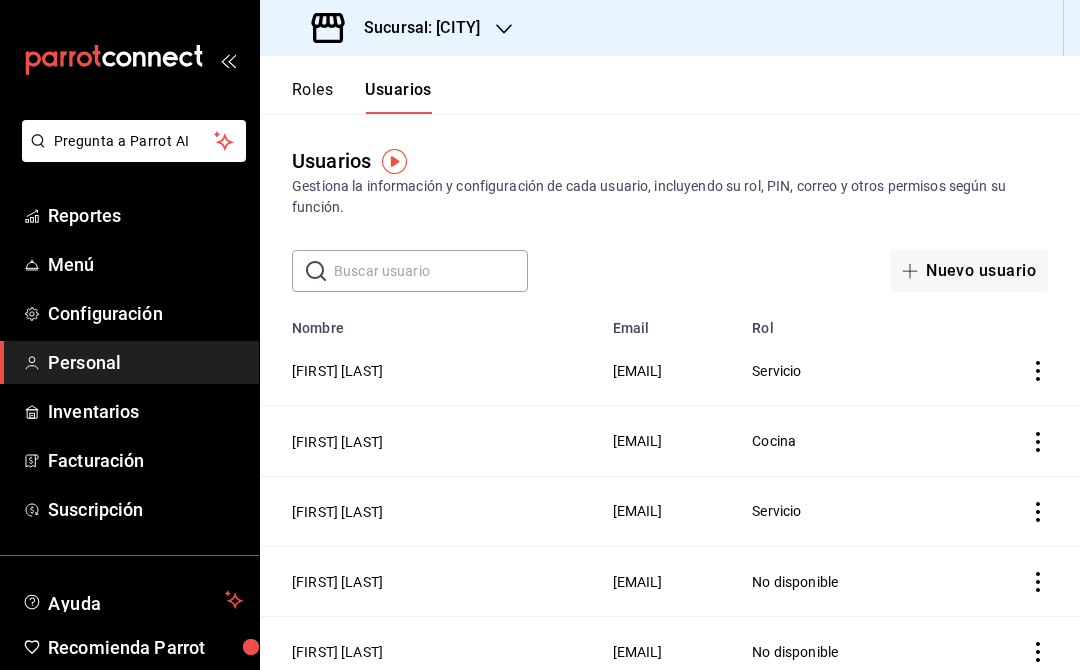 click on "[FIRST] [LAST]" at bounding box center (430, 511) 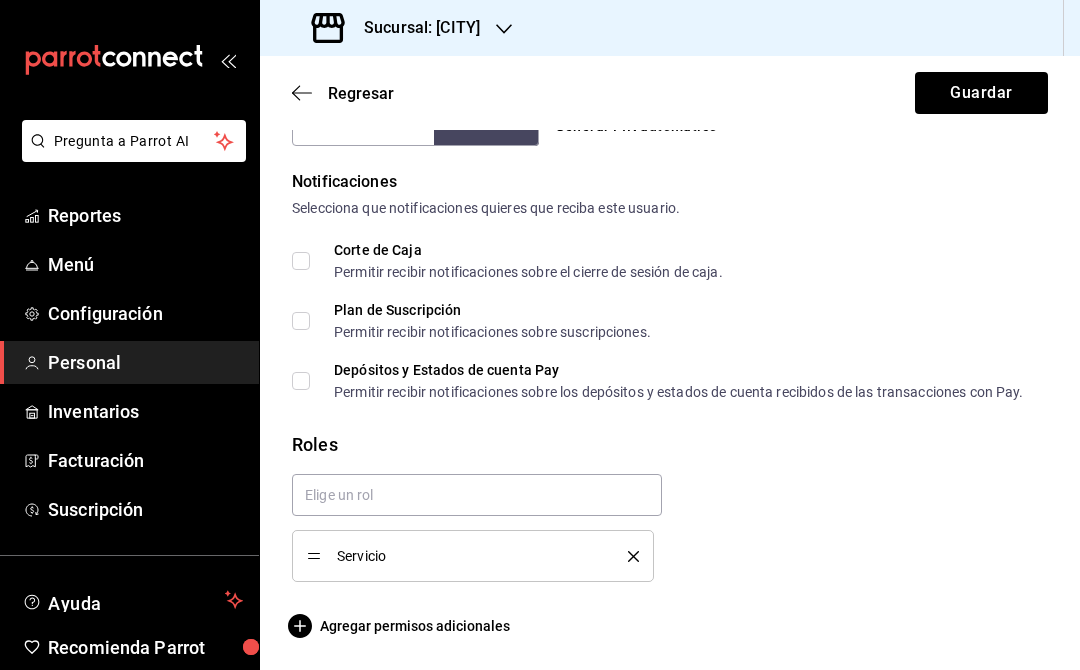 scroll, scrollTop: 1008, scrollLeft: 0, axis: vertical 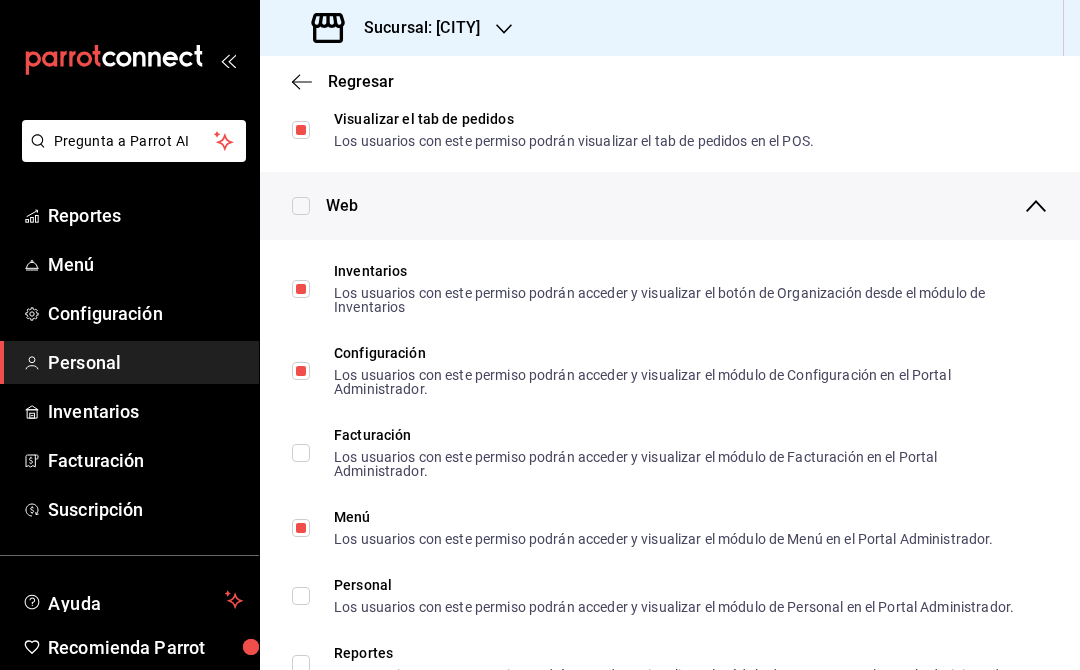 click 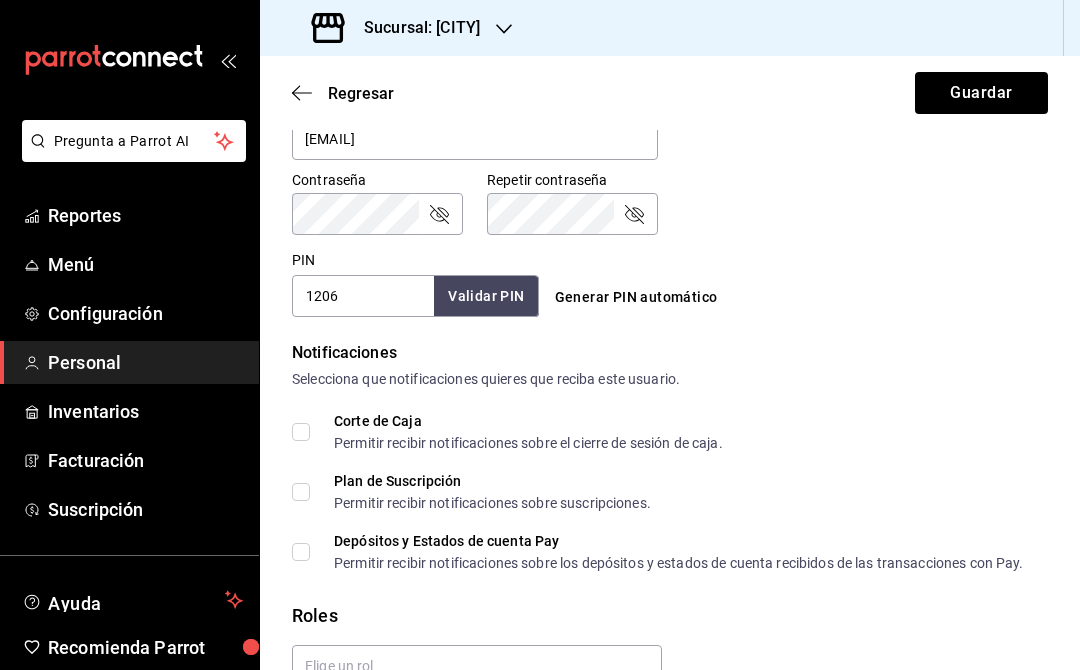 click on "Regresar" at bounding box center (343, 93) 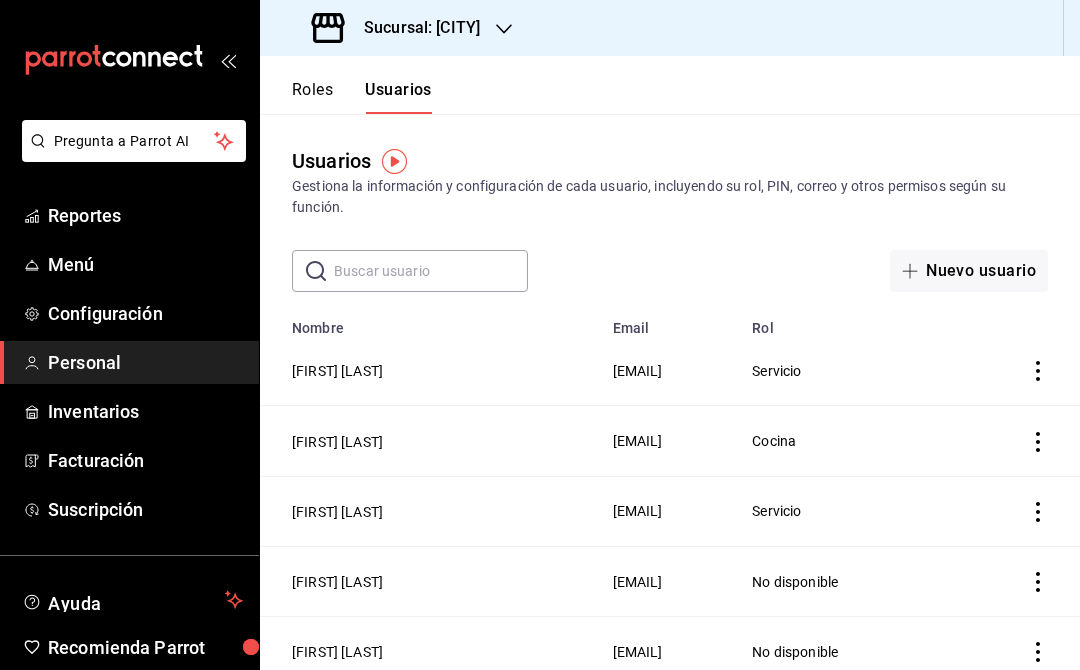 click on "[FIRST] [LAST]" at bounding box center [337, 371] 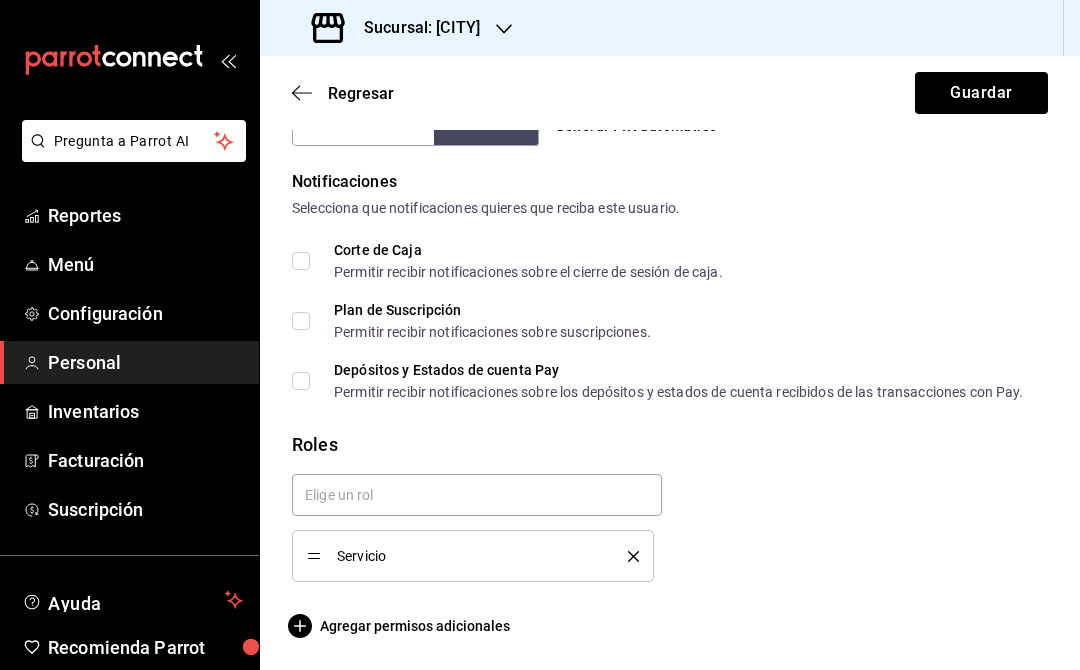 scroll, scrollTop: 1008, scrollLeft: 0, axis: vertical 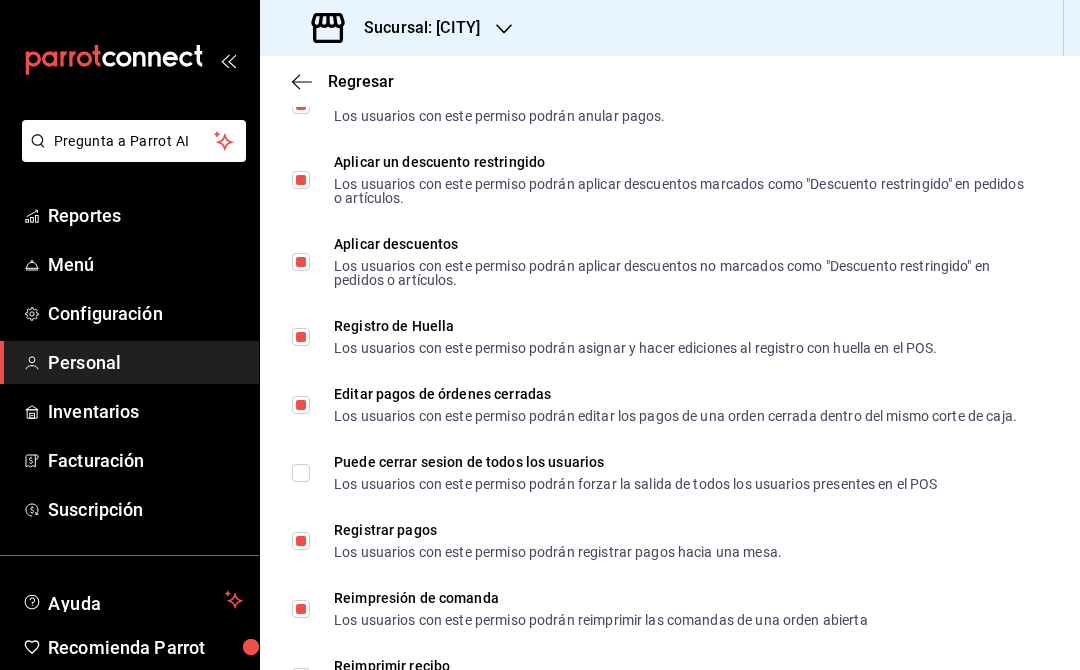 click on "Regresar" at bounding box center [343, 81] 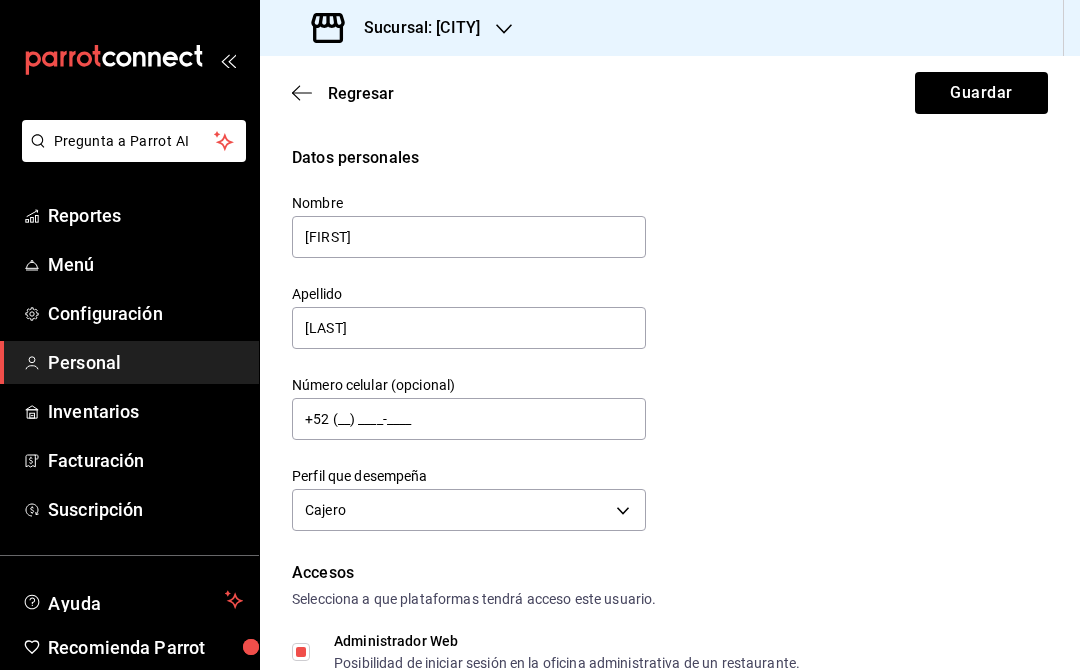 scroll, scrollTop: 0, scrollLeft: 0, axis: both 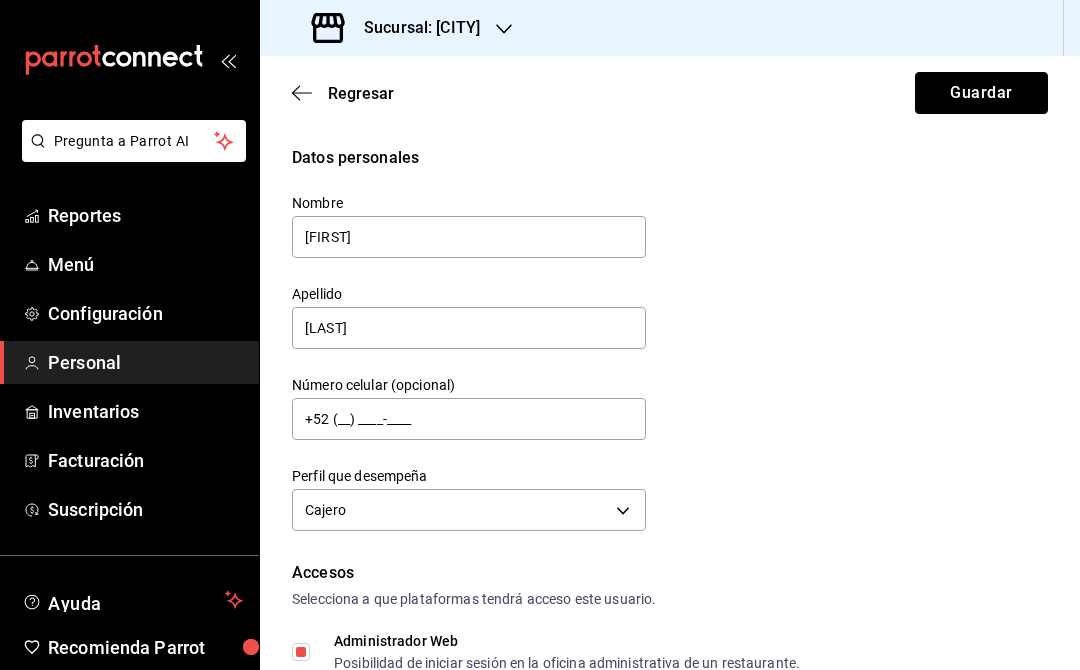 click on "Guardar" at bounding box center (981, 93) 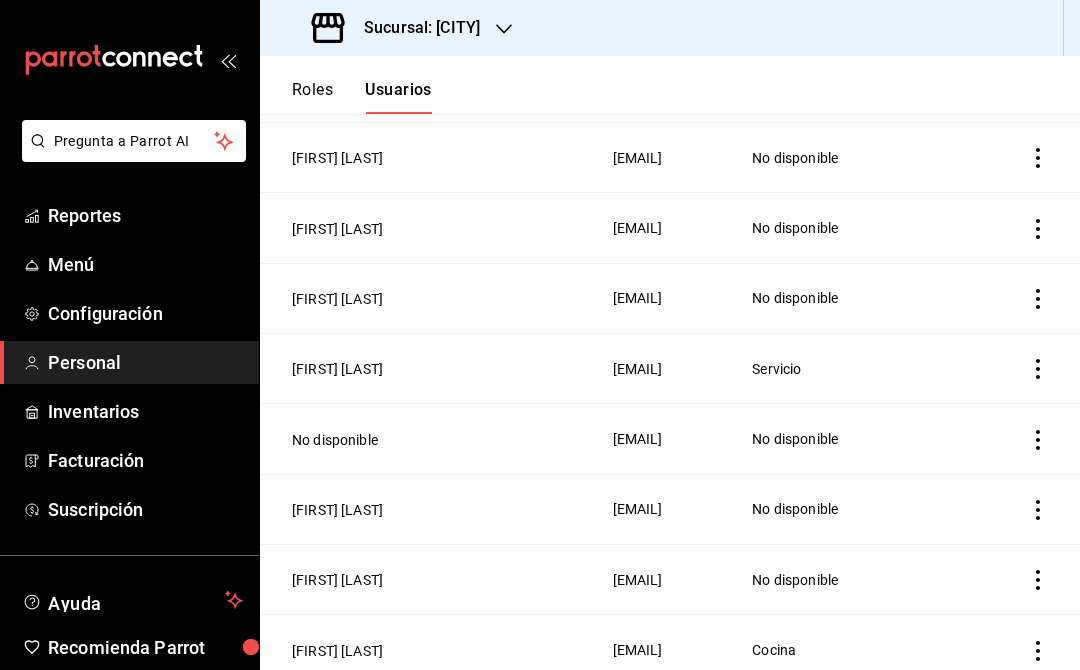 scroll, scrollTop: 497, scrollLeft: 0, axis: vertical 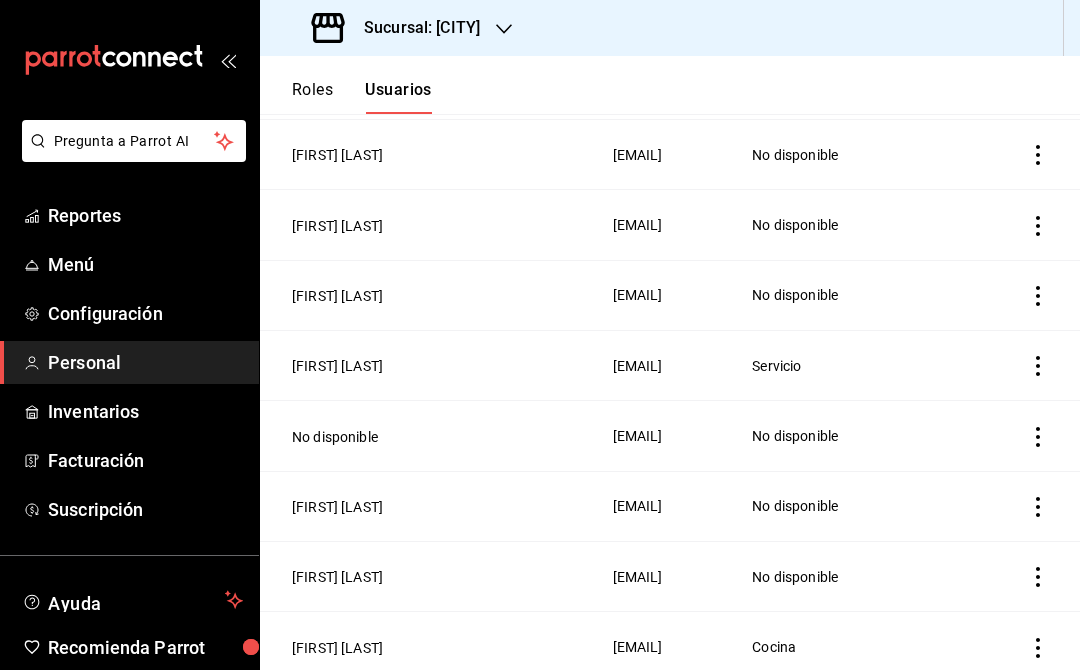 click on "[FIRST] [LAST]" at bounding box center (337, 366) 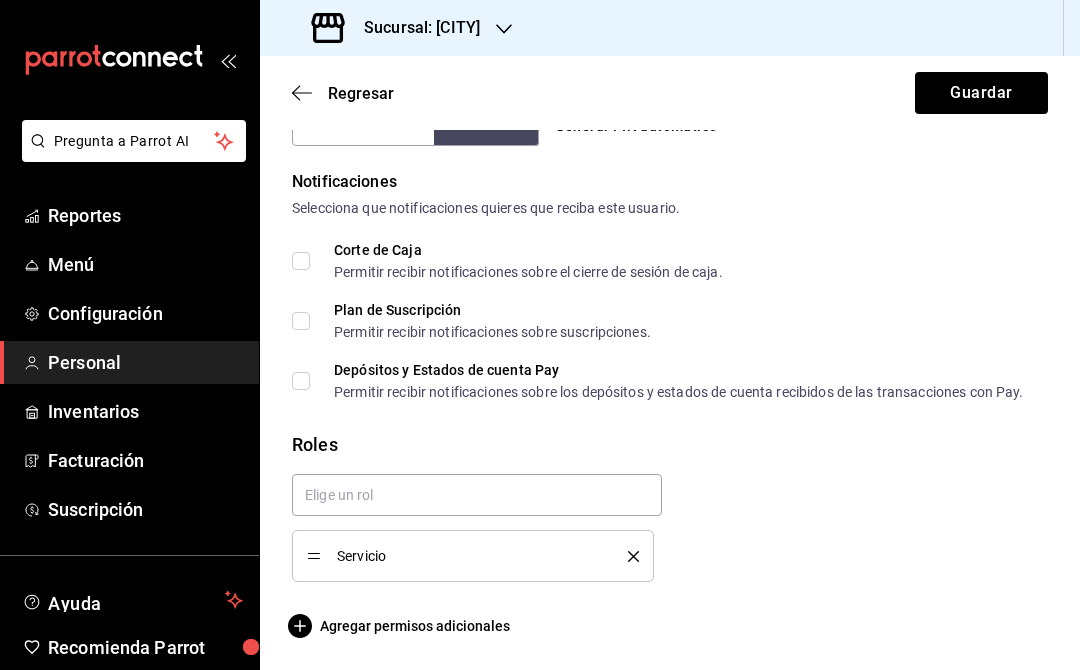 scroll, scrollTop: 1008, scrollLeft: 0, axis: vertical 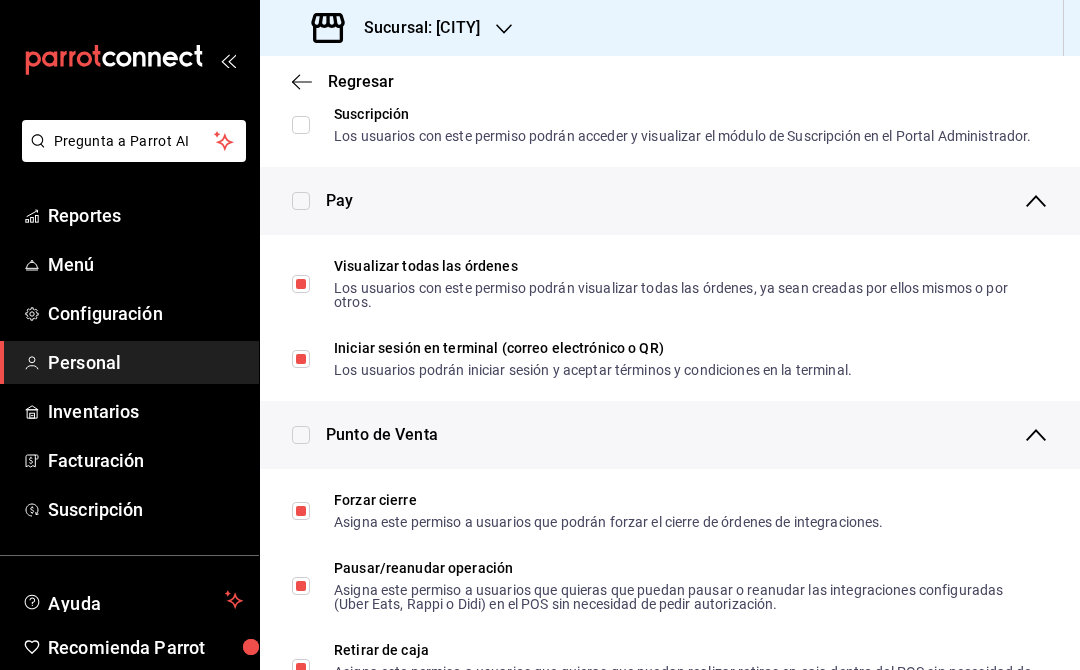 click 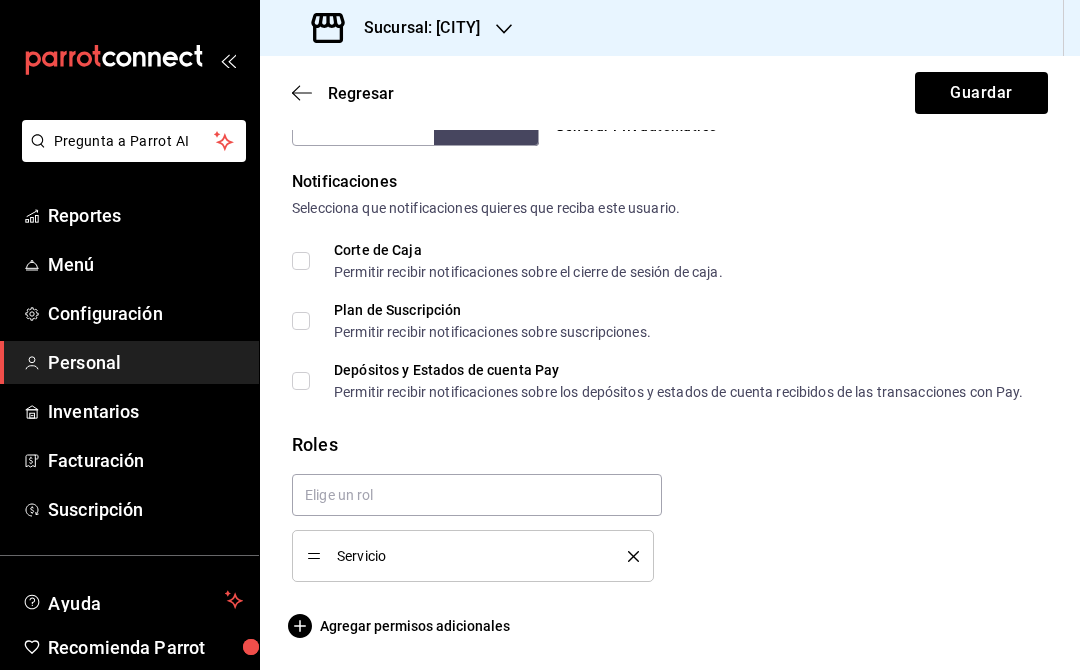 click 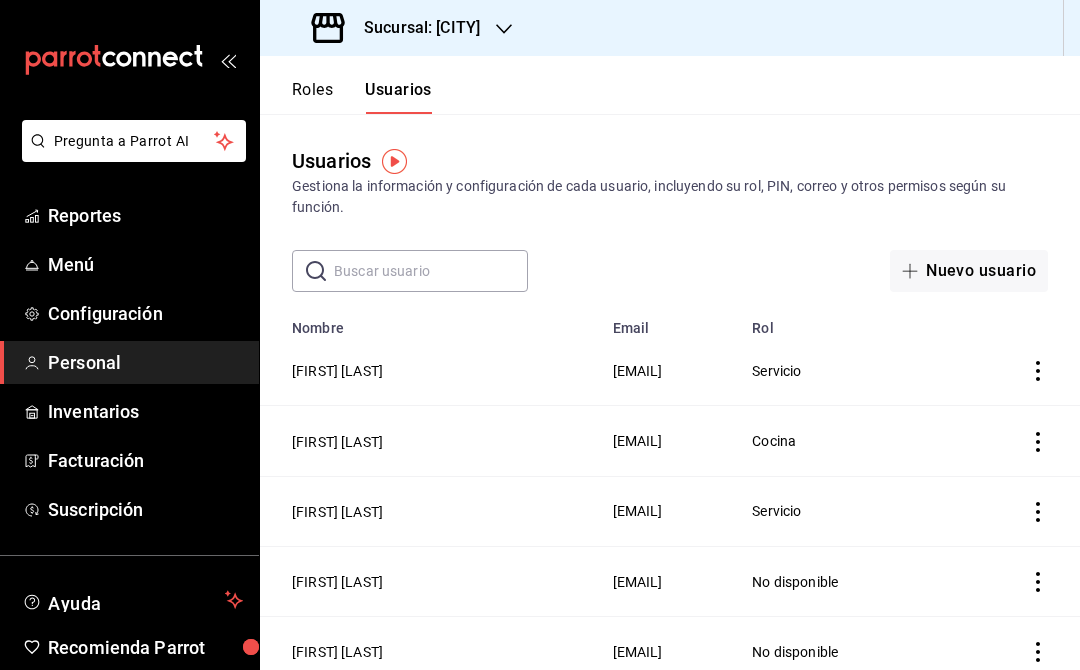 click on "[FIRST] [LAST]" at bounding box center [337, 371] 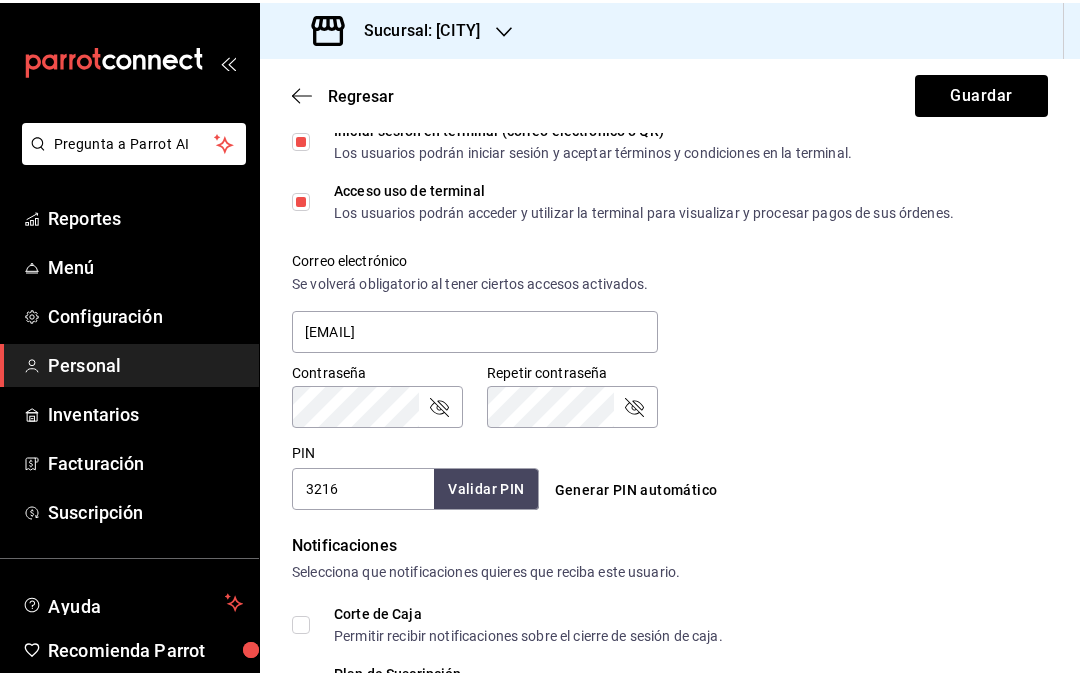 scroll, scrollTop: 661, scrollLeft: 0, axis: vertical 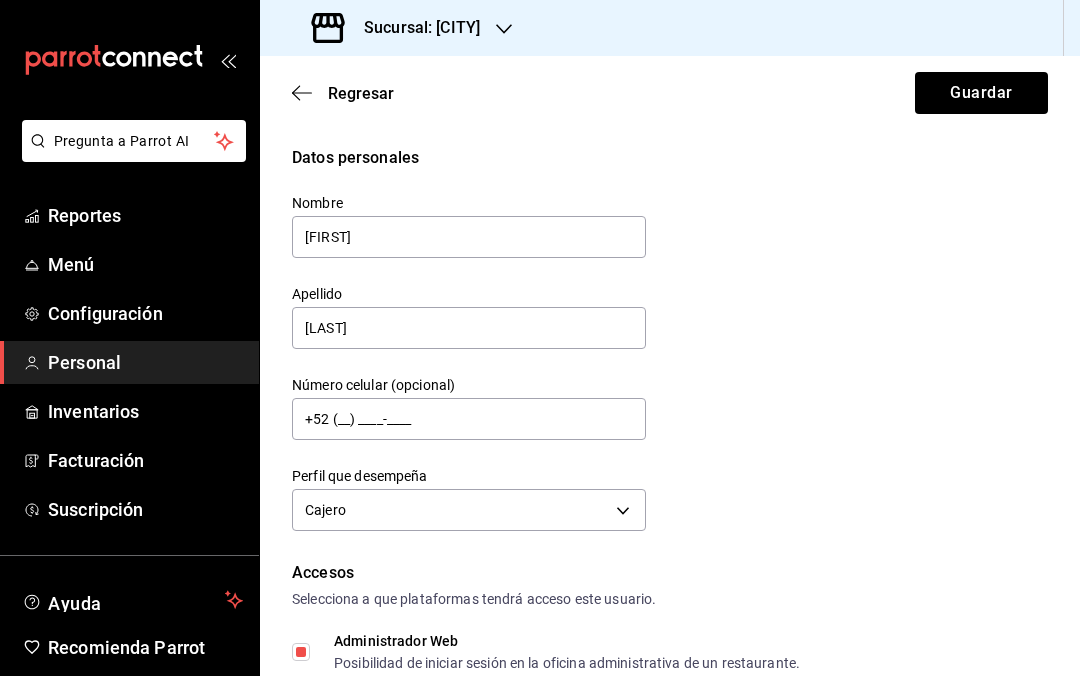 click 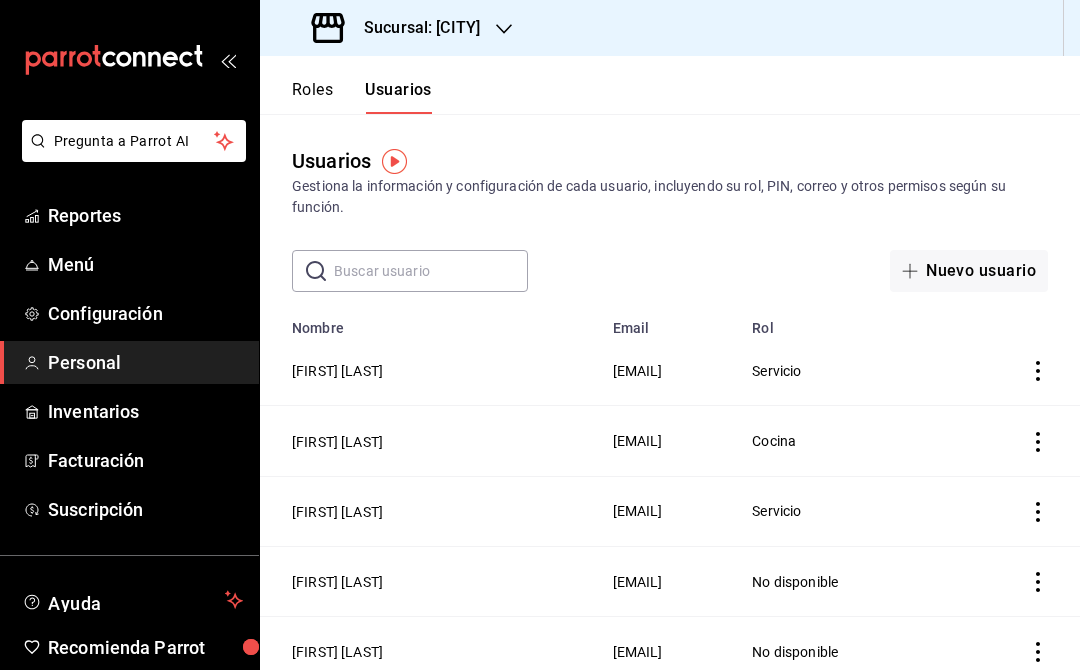 click on "Reportes" at bounding box center [145, 215] 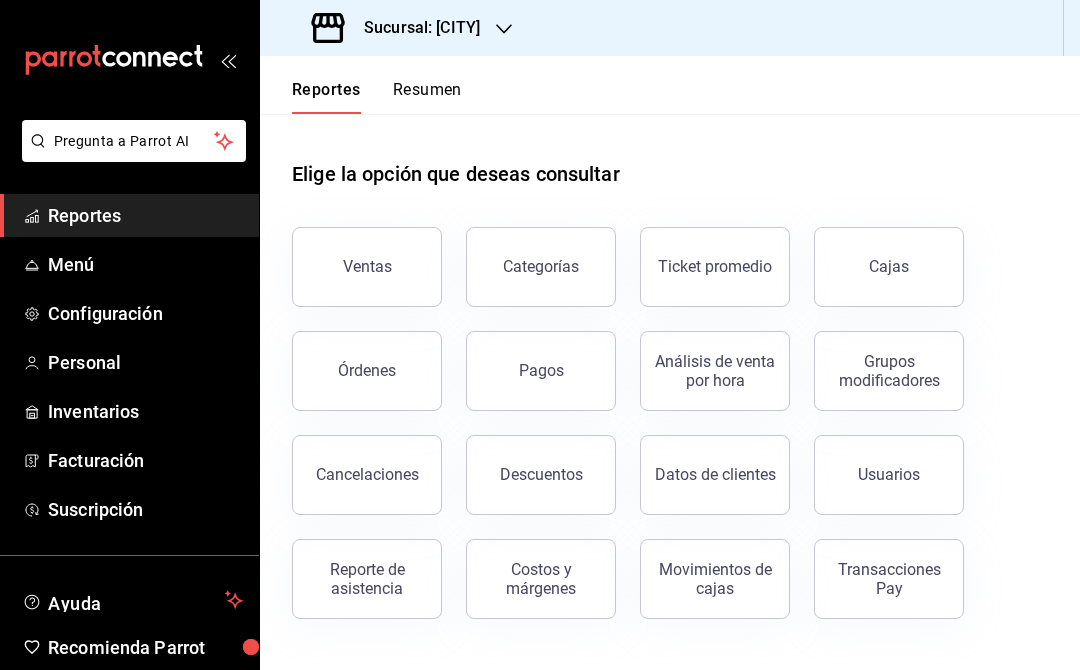 click on "Análisis de venta por hora" at bounding box center [715, 371] 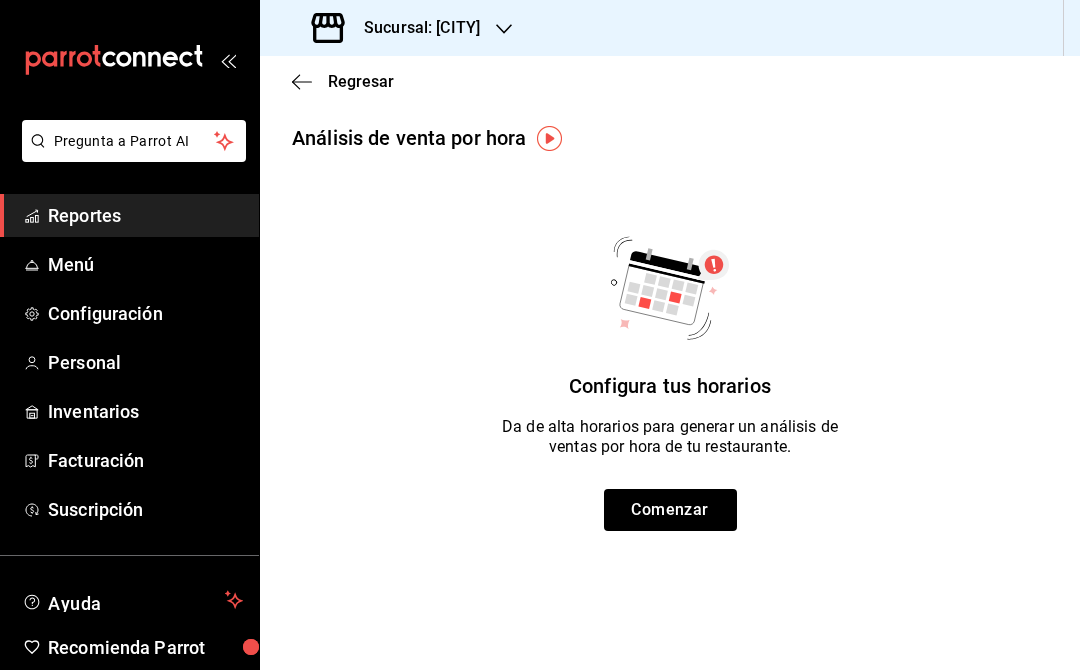 click 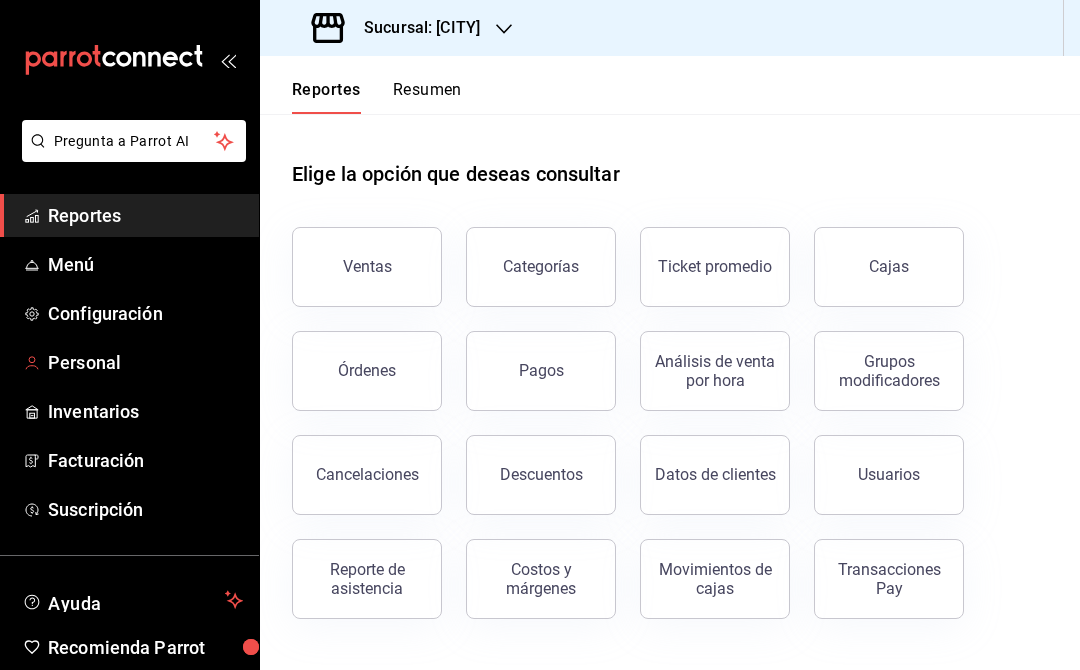 click on "Personal" at bounding box center (145, 362) 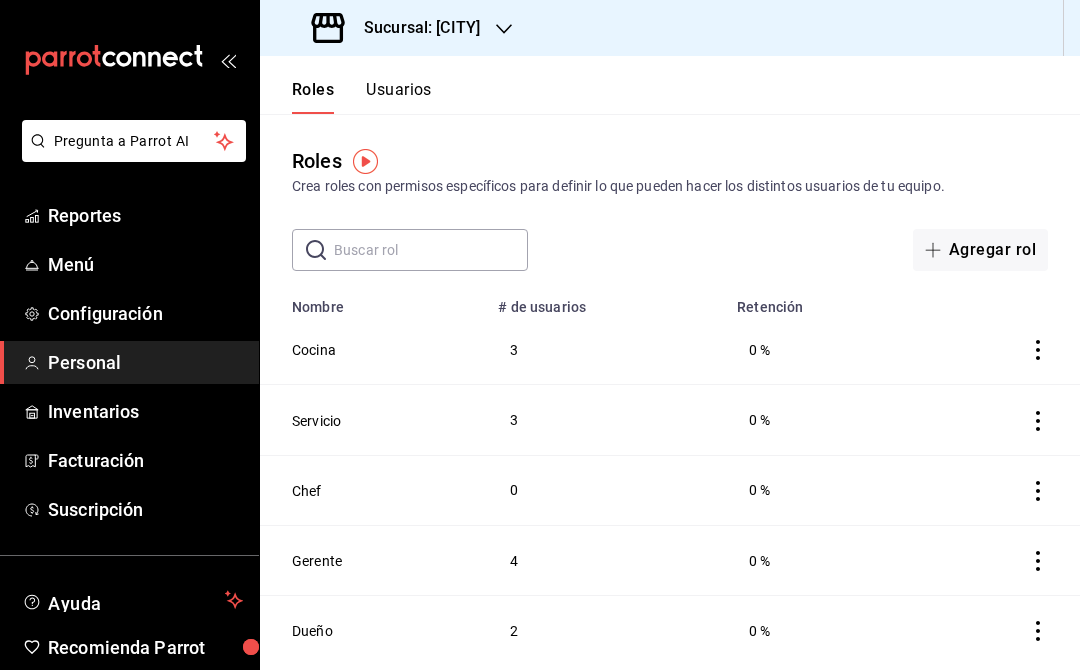 click on "Usuarios" at bounding box center [399, 97] 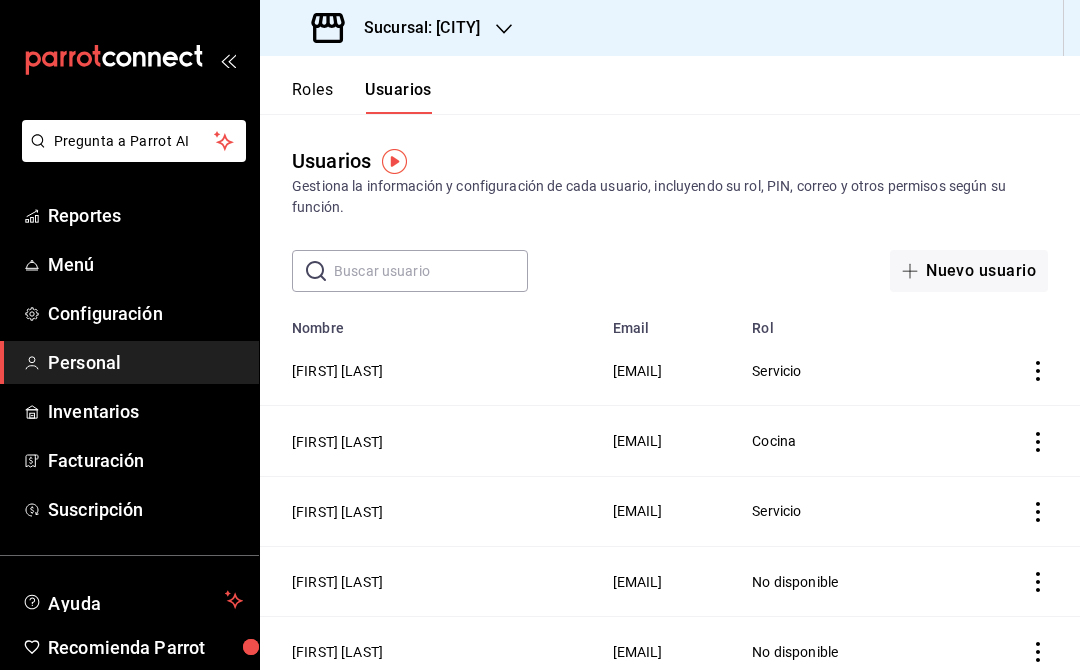 click on "Nuevo usuario" at bounding box center (969, 271) 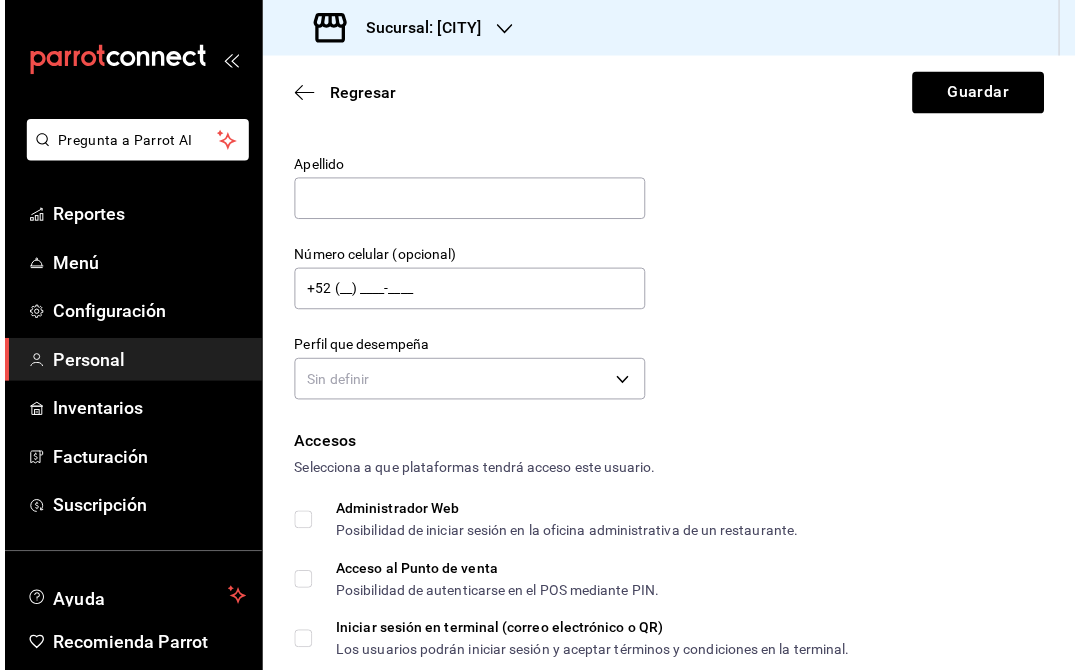scroll, scrollTop: 129, scrollLeft: 0, axis: vertical 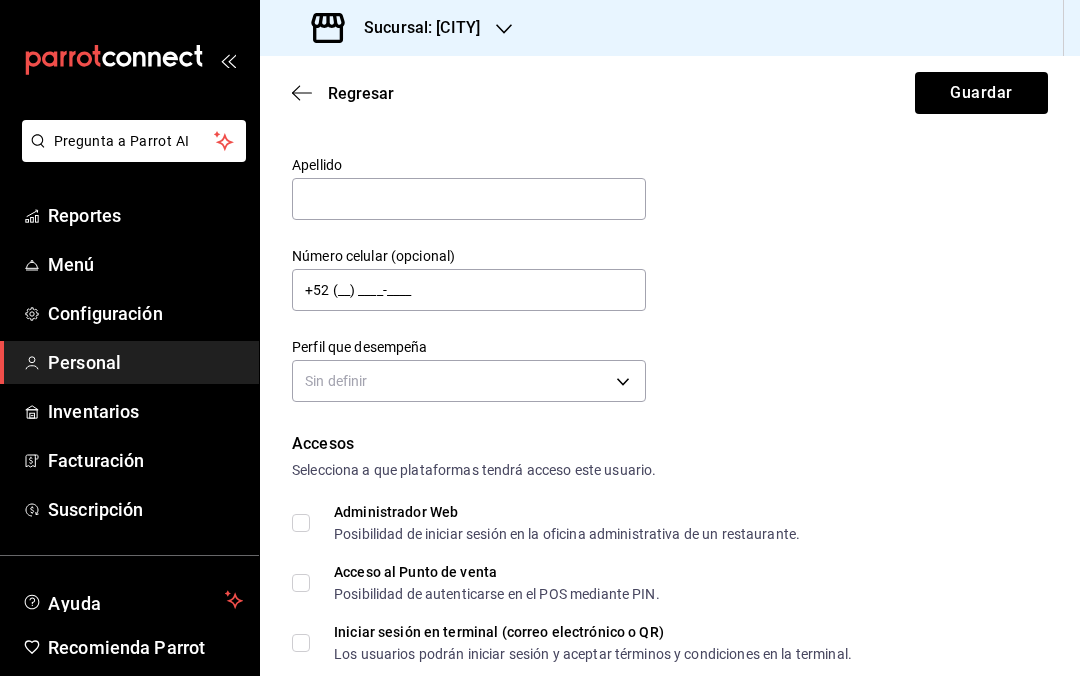 type on "Maria" 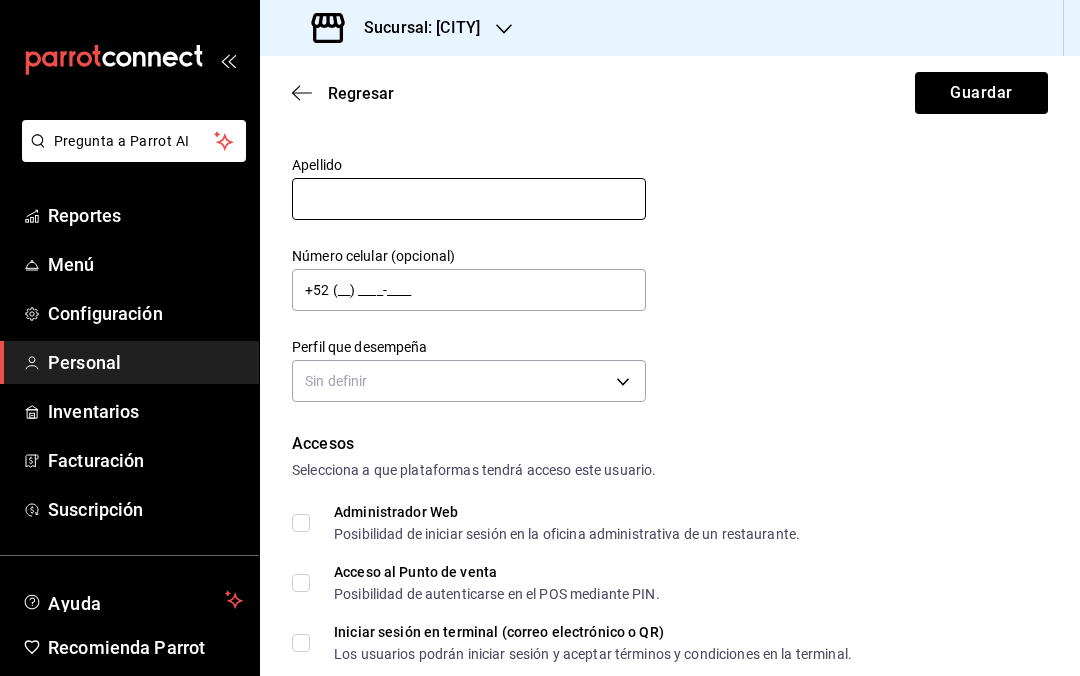click at bounding box center [469, 199] 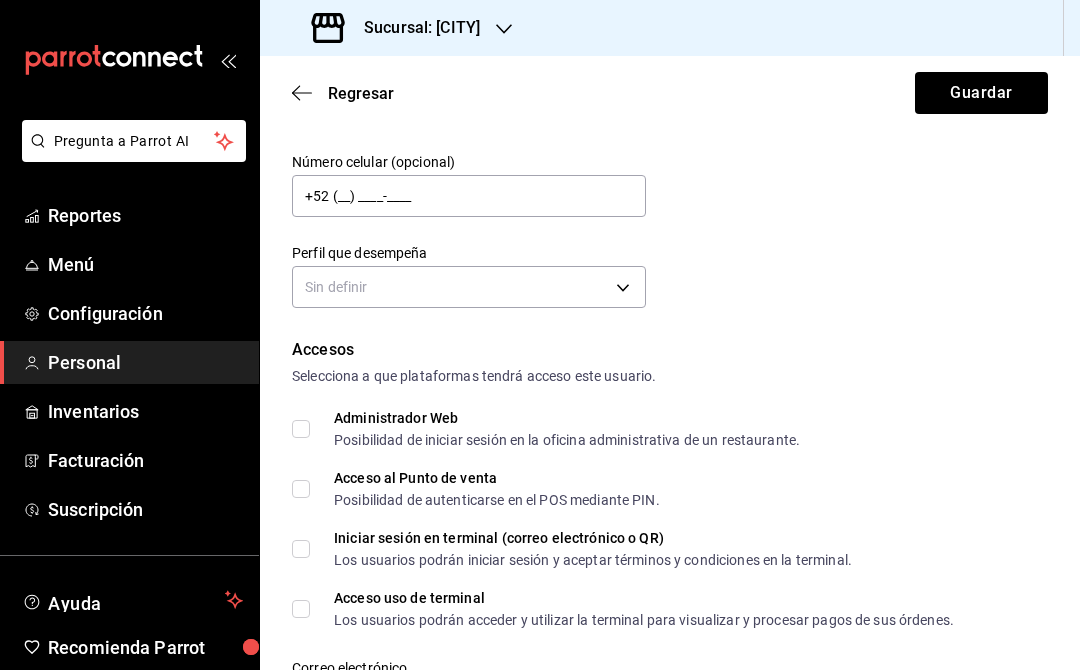 scroll, scrollTop: 224, scrollLeft: 0, axis: vertical 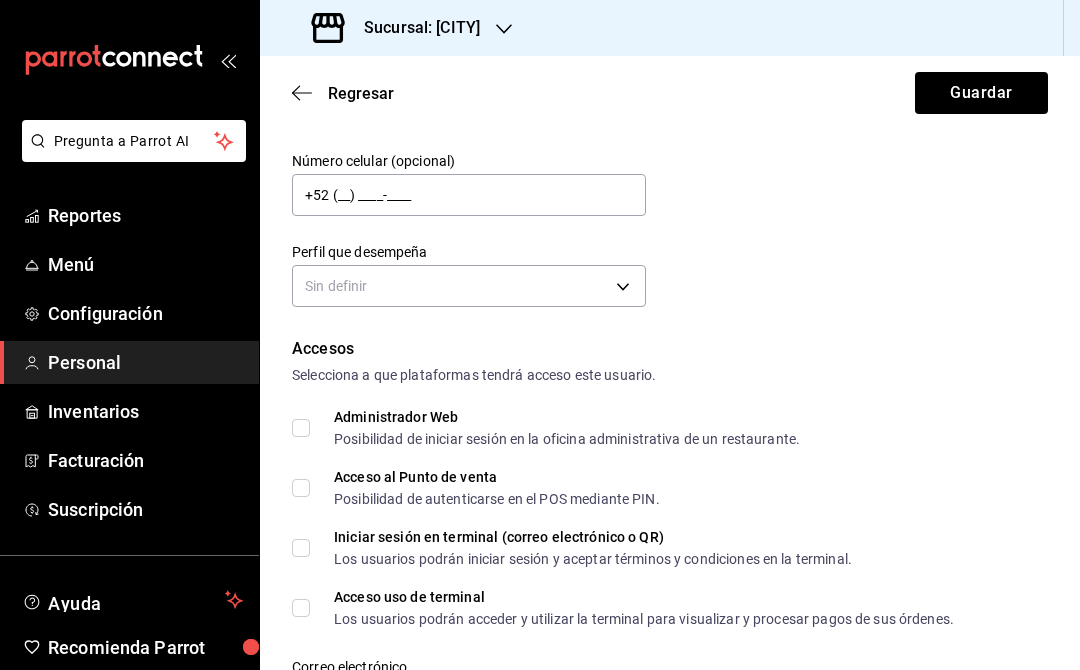 type on "[LAST]" 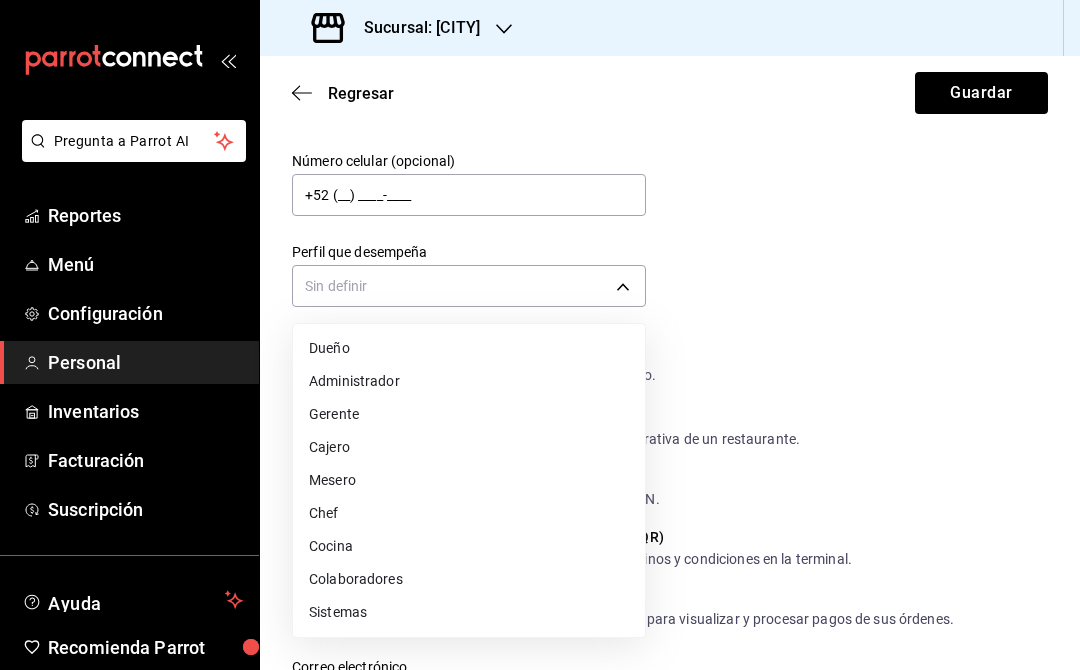 click on "Mesero" at bounding box center (469, 480) 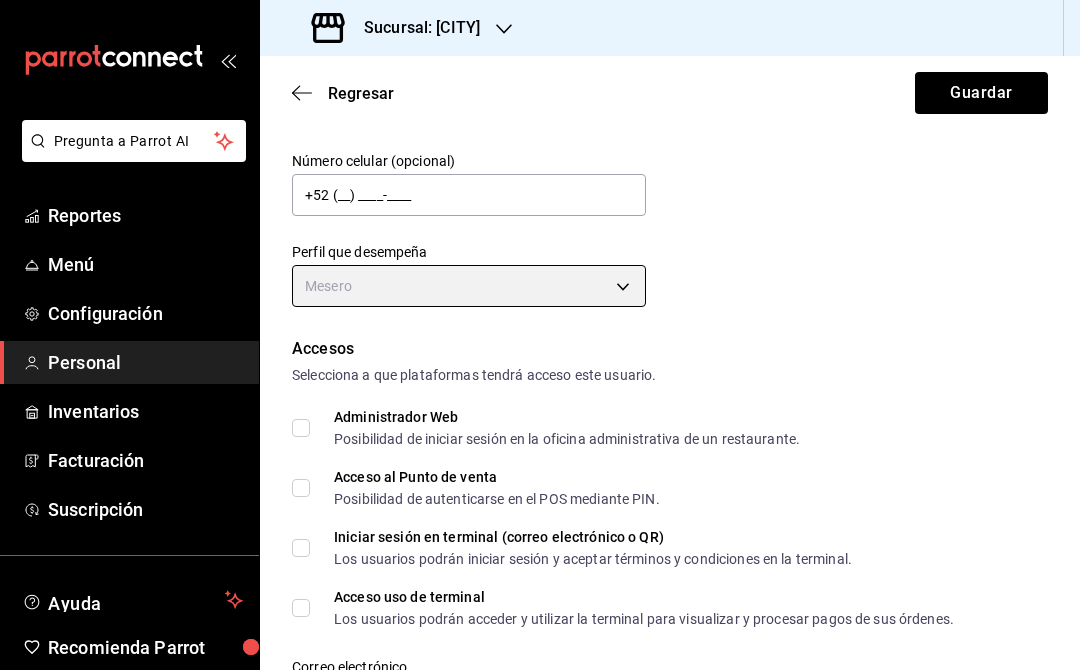type on "WAITER" 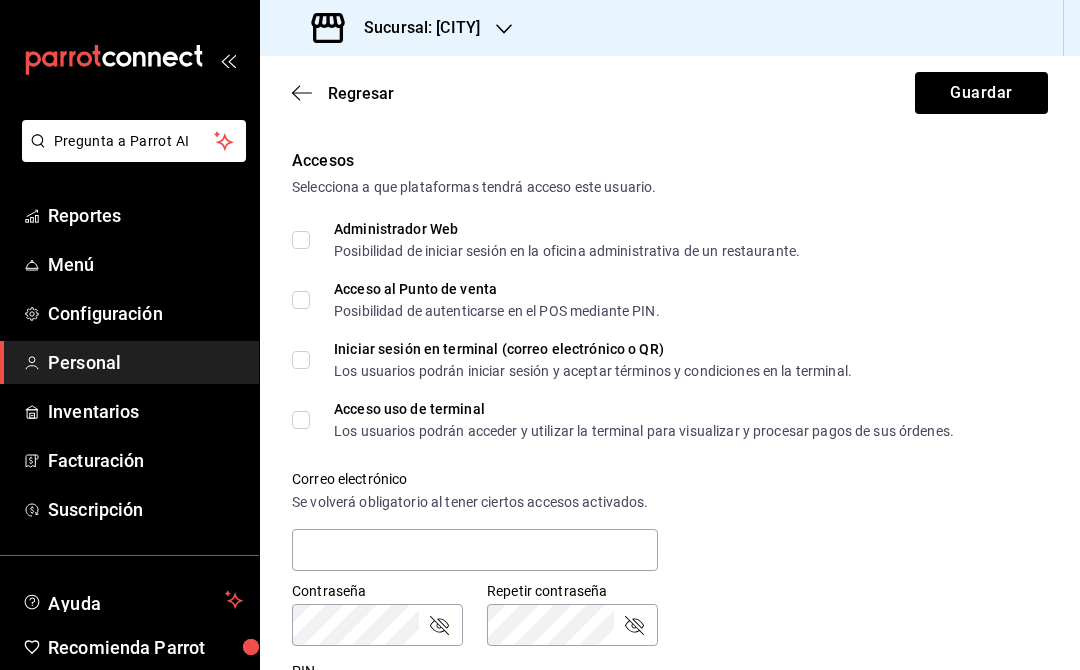 scroll, scrollTop: 408, scrollLeft: 0, axis: vertical 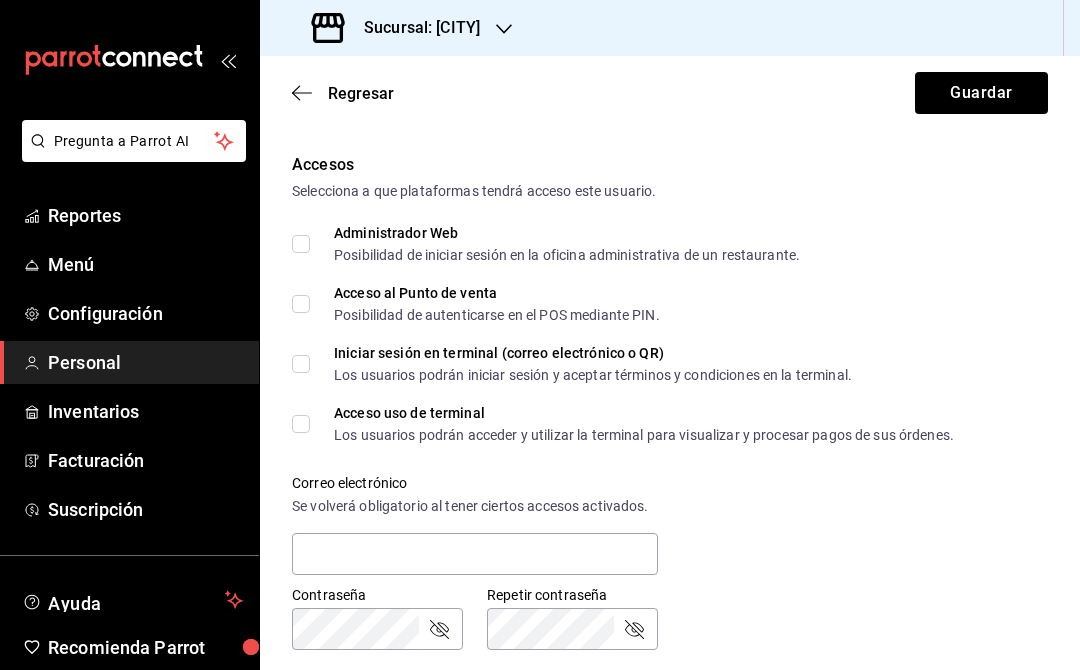 click on "Administrador Web Posibilidad de iniciar sesión en la oficina administrativa de un restaurante." at bounding box center [301, 244] 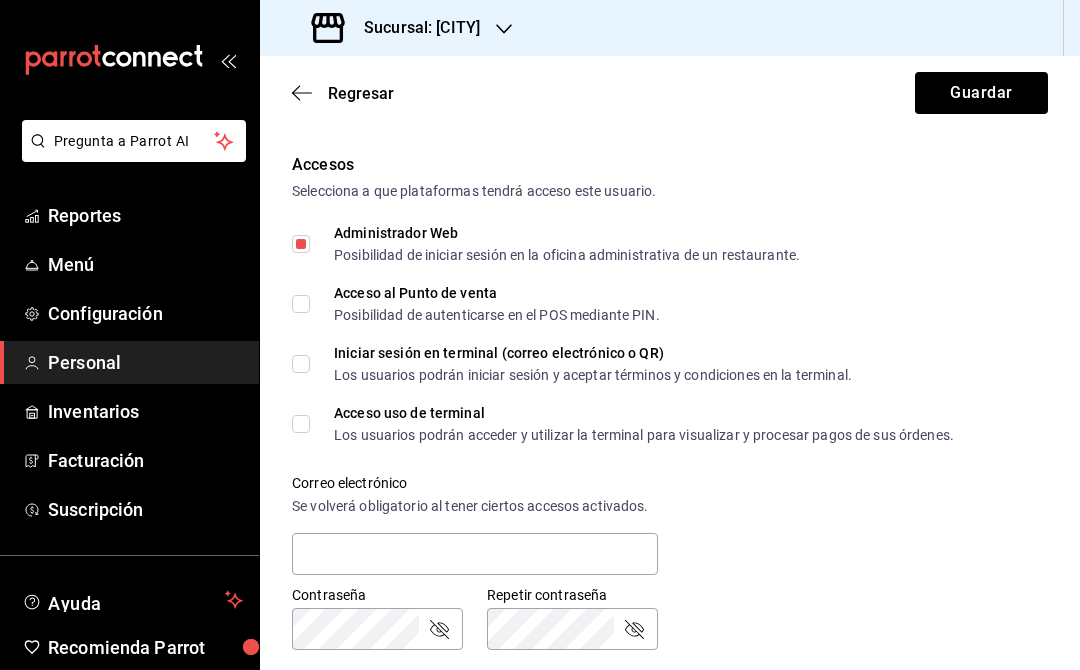 click on "Acceso al Punto de venta Posibilidad de autenticarse en el POS mediante PIN." at bounding box center (301, 304) 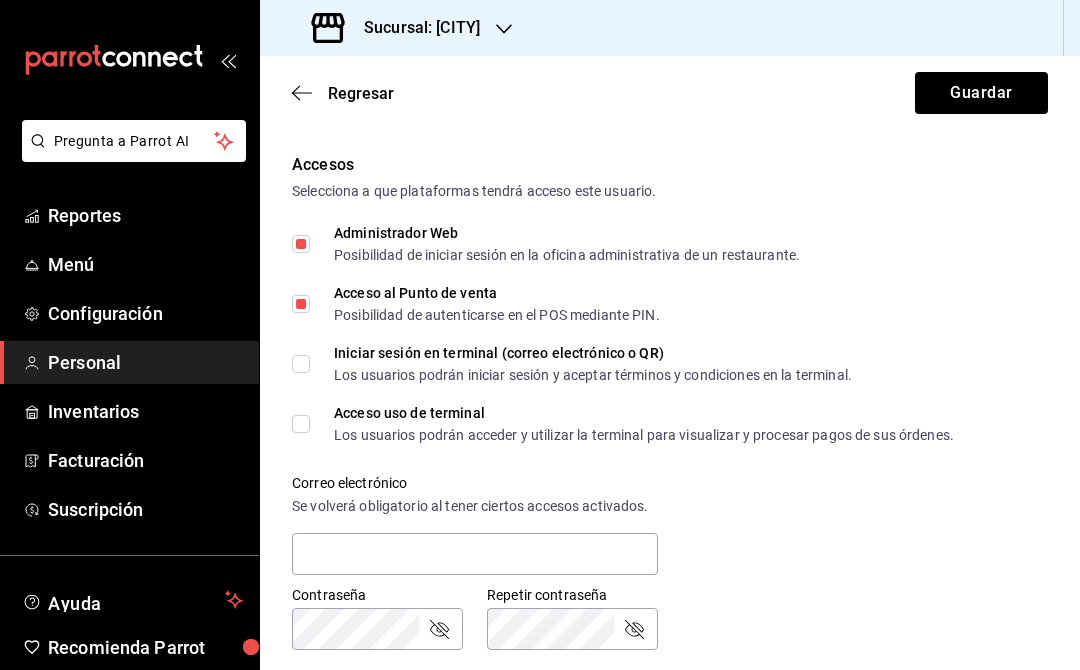 click on "Iniciar sesión en terminal (correo electrónico o QR) Los usuarios podrán iniciar sesión y aceptar términos y condiciones en la terminal." at bounding box center [301, 364] 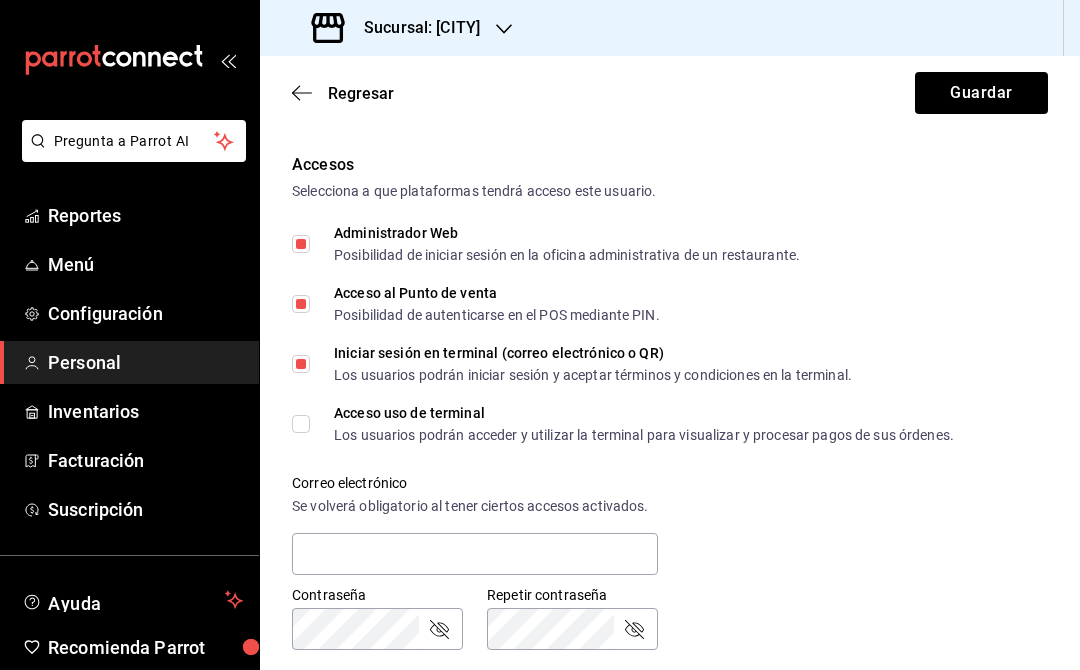 click on "Acceso uso de terminal Los usuarios podrán acceder y utilizar la terminal para visualizar y procesar pagos de sus órdenes." at bounding box center [301, 424] 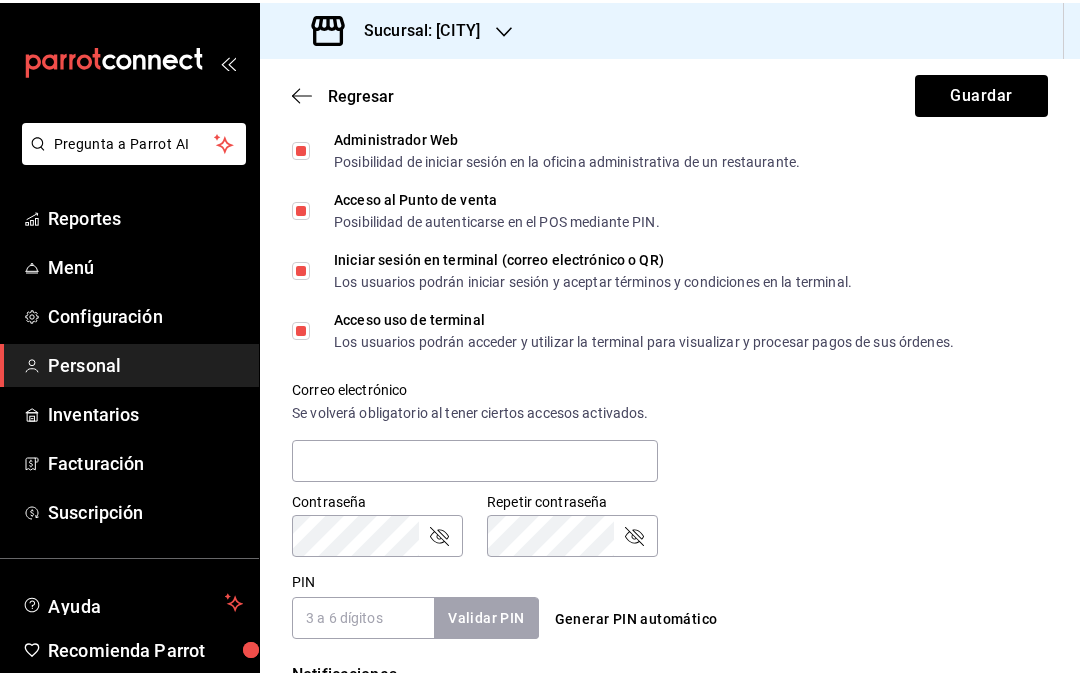 scroll, scrollTop: 506, scrollLeft: 0, axis: vertical 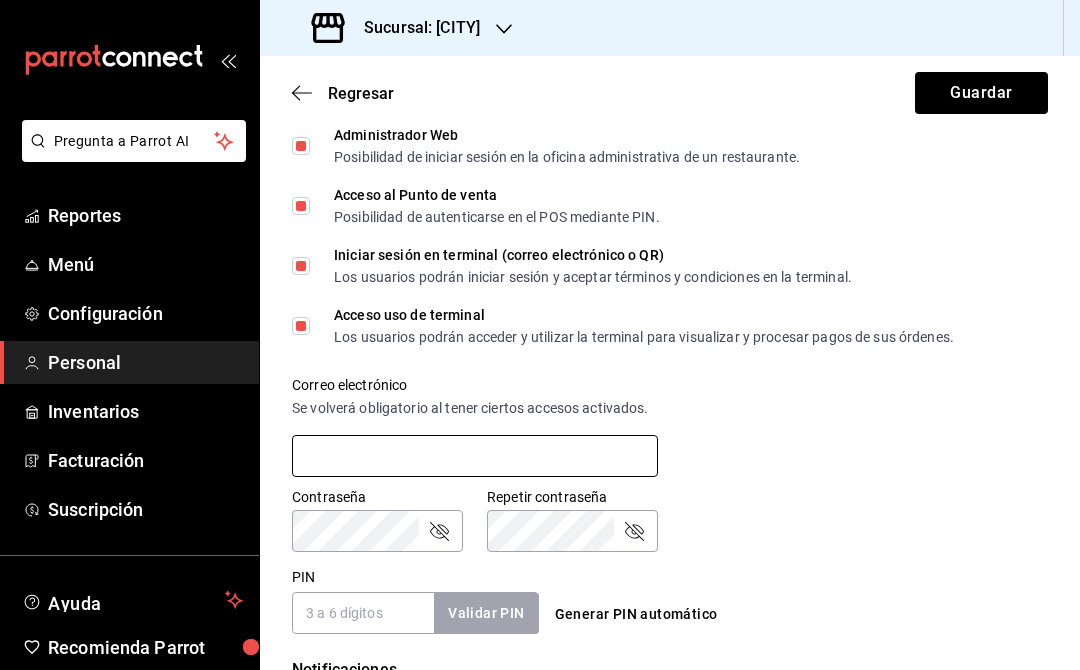 click at bounding box center [475, 456] 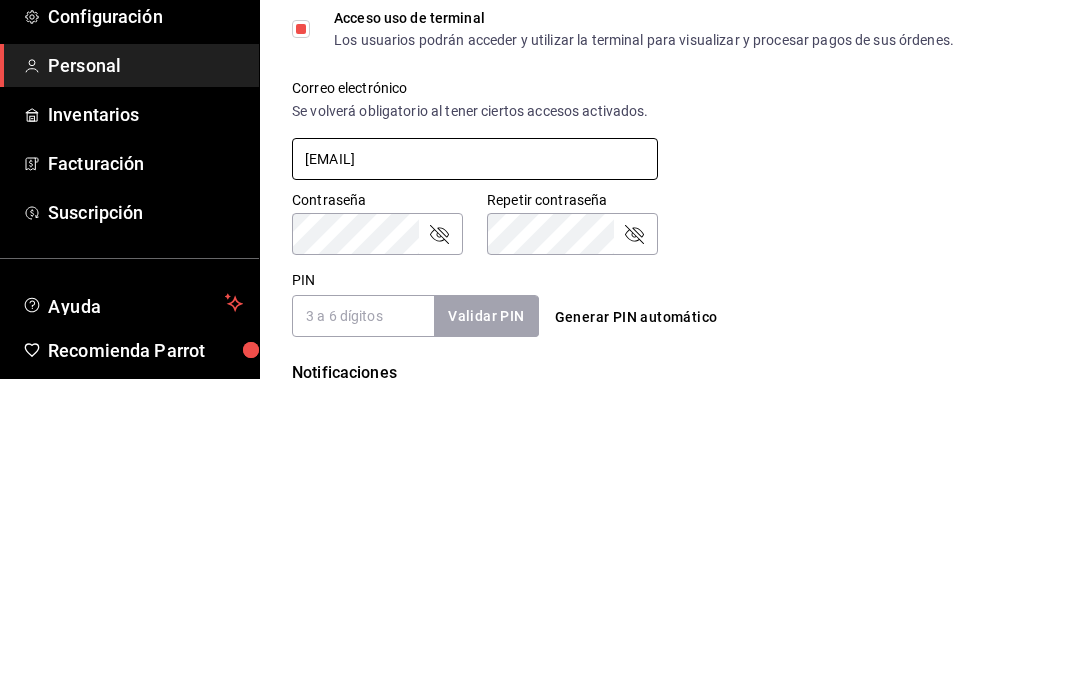 type on "[EMAIL]" 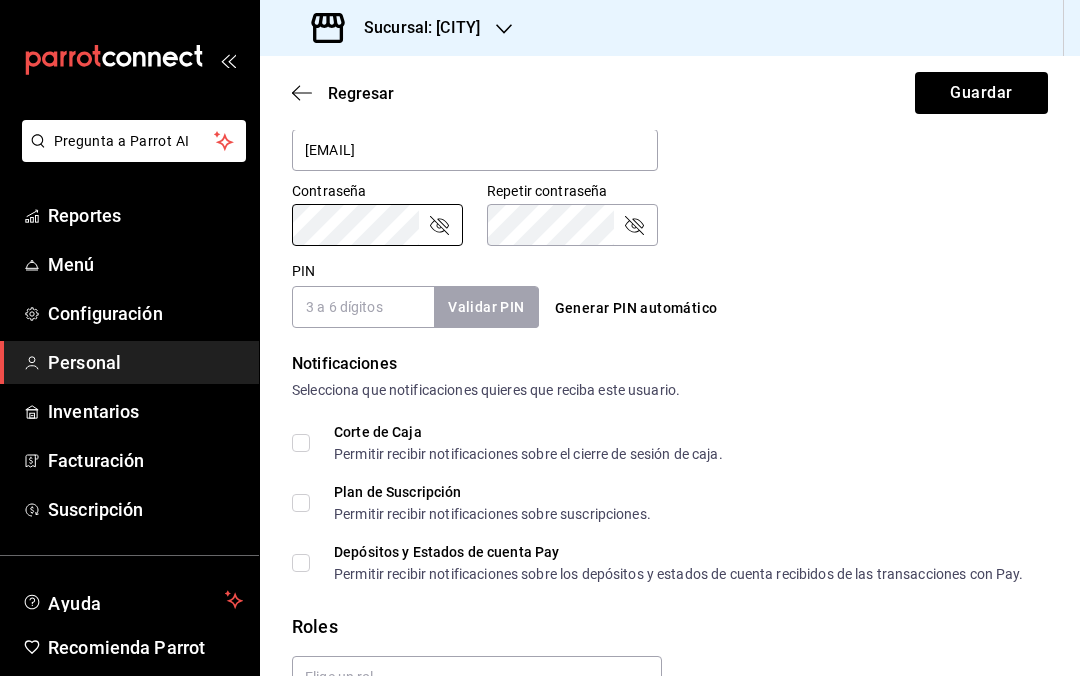 scroll, scrollTop: 851, scrollLeft: 0, axis: vertical 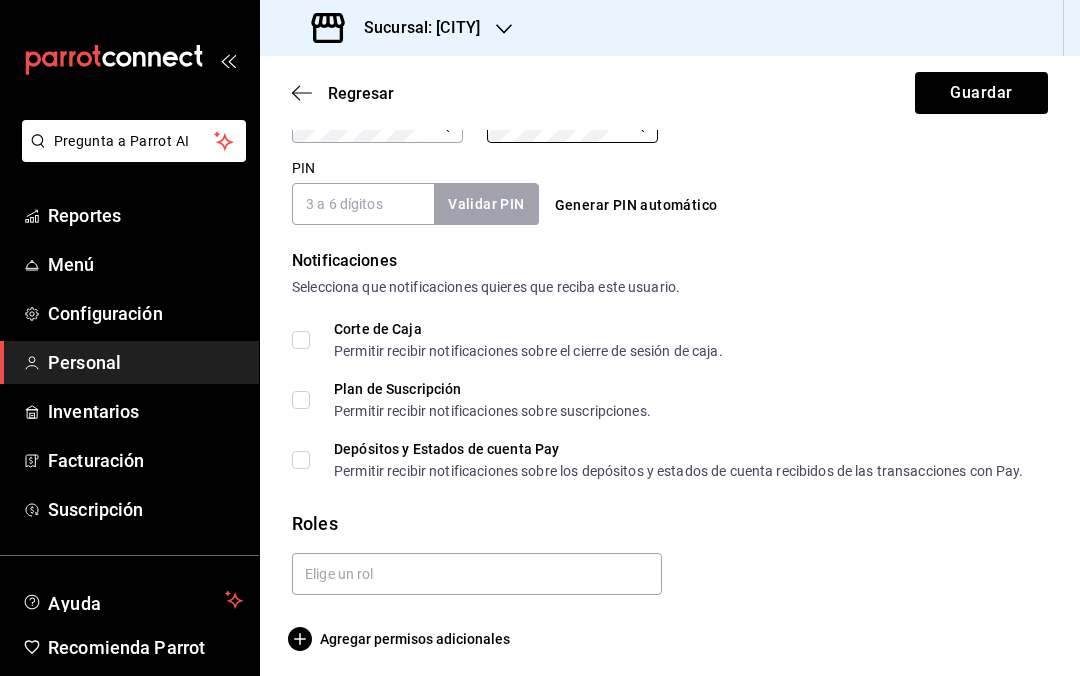 click on "Generar PIN automático" at bounding box center (636, 205) 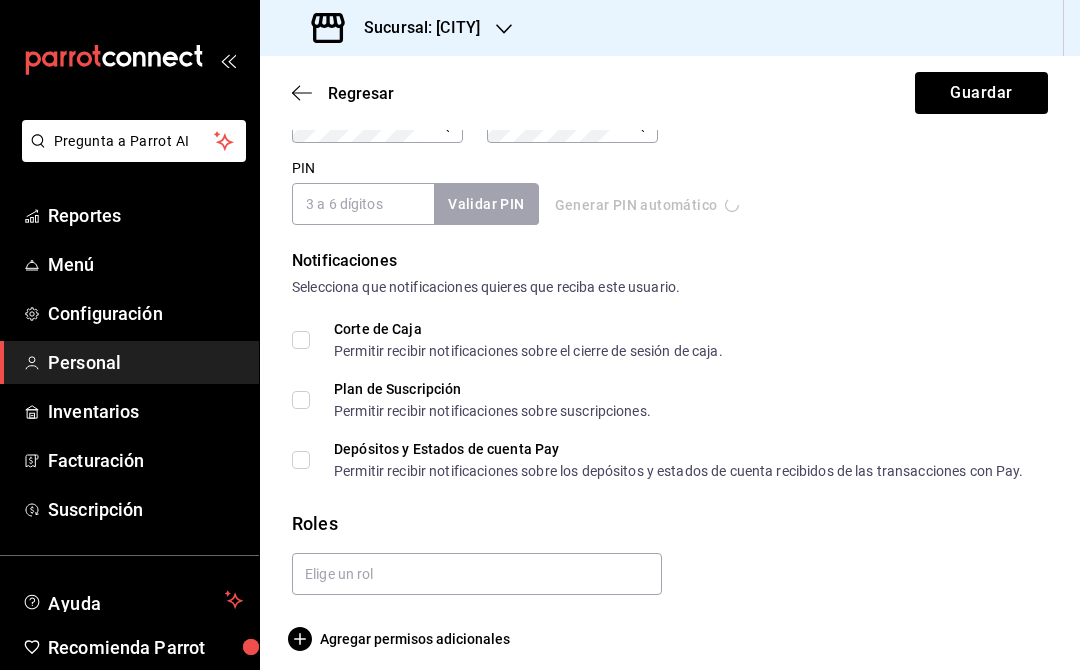type on "[NUMBER]" 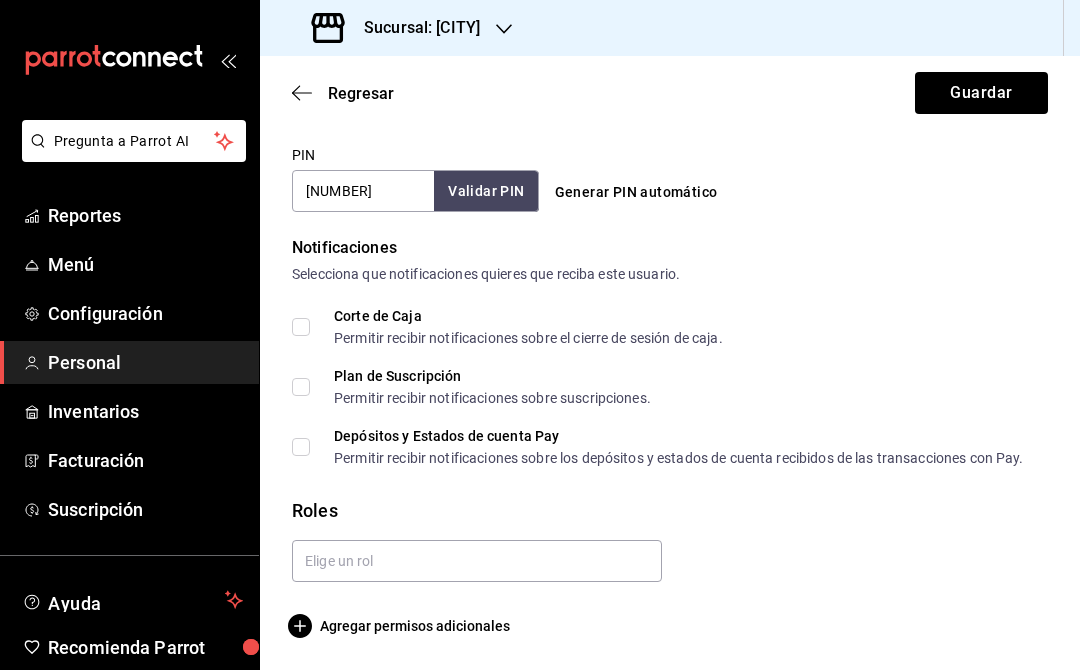 click on "Agregar permisos adicionales" at bounding box center (401, 626) 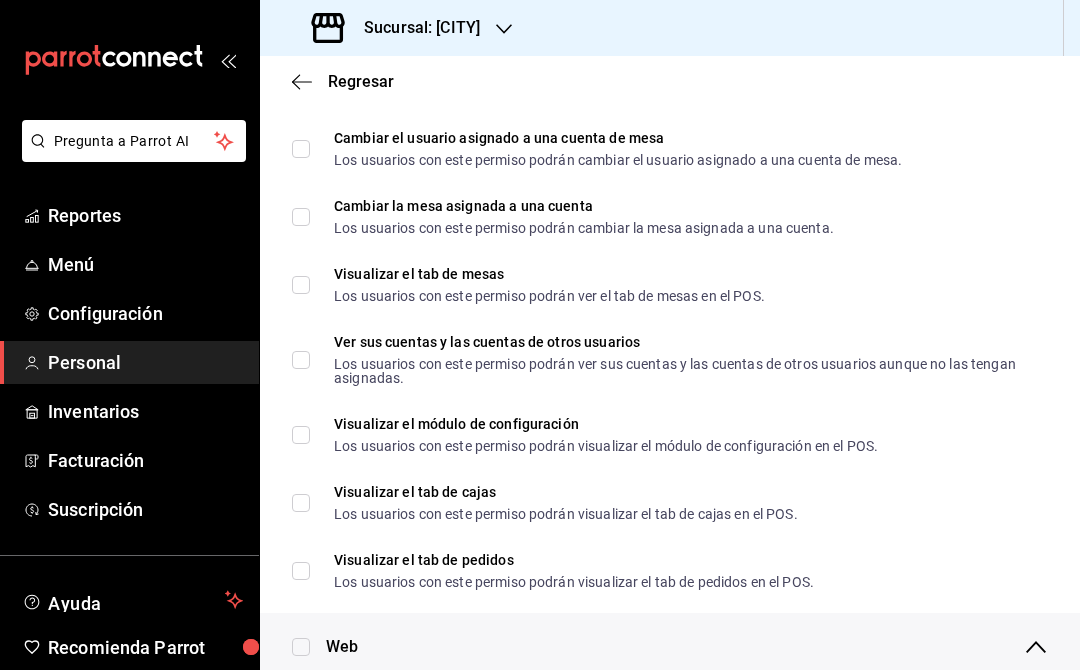 scroll, scrollTop: 384, scrollLeft: 0, axis: vertical 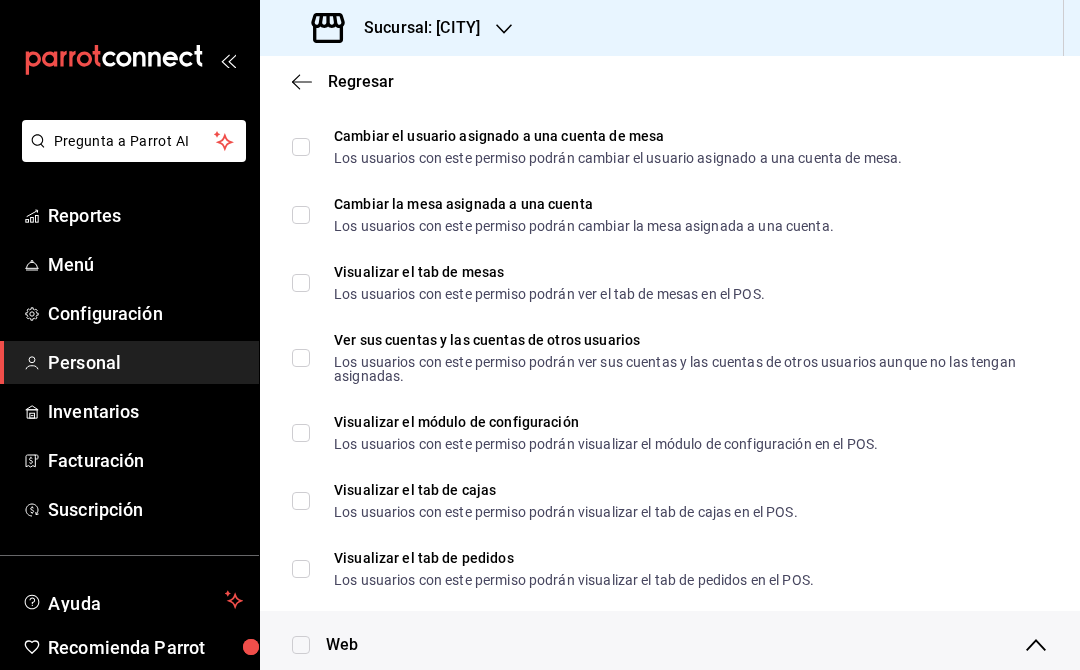 click on "Cambiar el usuario asignado a una cuenta de mesa Los usuarios con este permiso podrán cambiar el usuario asignado a una cuenta de mesa." at bounding box center [301, 147] 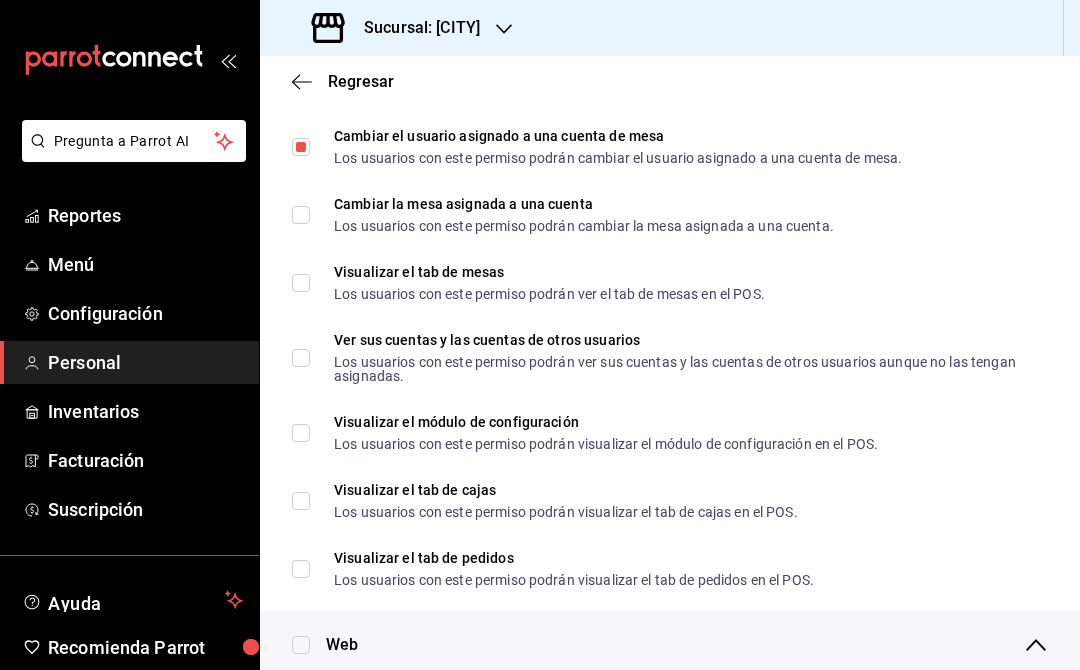 click on "Cambiar la mesa asignada a una cuenta Los usuarios con este permiso podrán cambiar la mesa asignada a una cuenta." at bounding box center (301, 215) 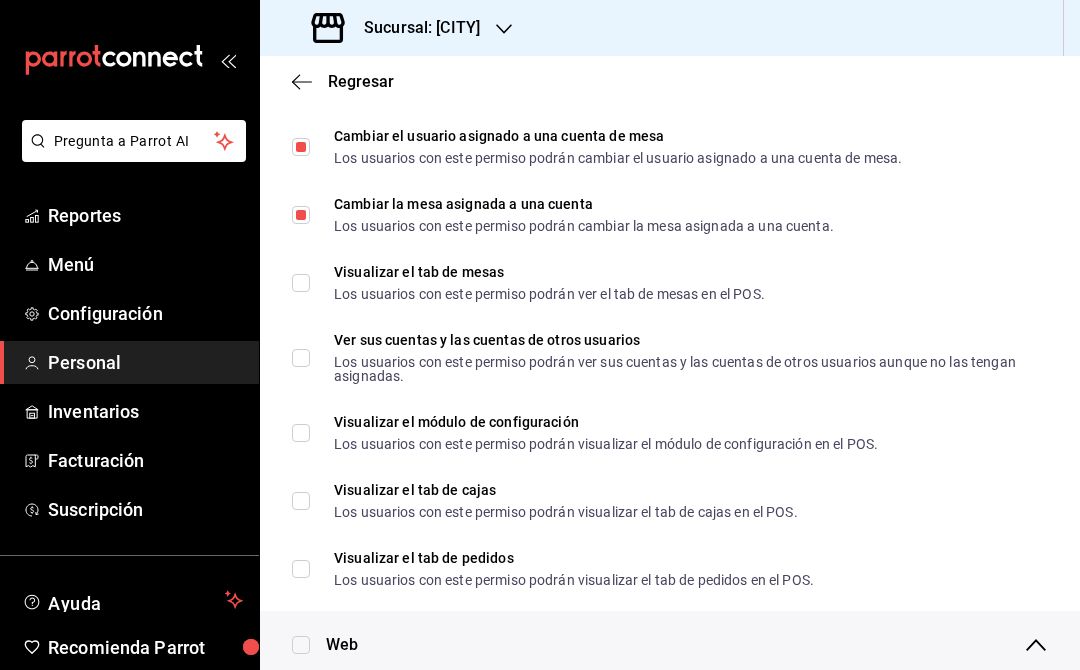 click on "Visualizar el tab de mesas Los usuarios con este permiso podrán ver el tab de mesas en el POS." at bounding box center (301, 283) 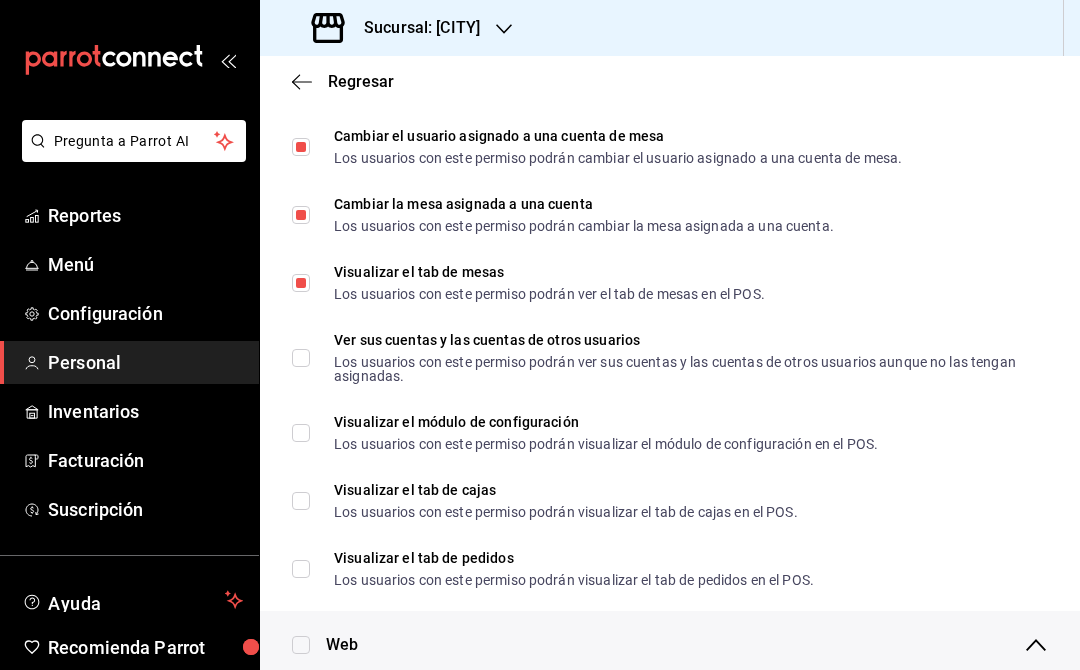 click on "Ver sus cuentas y las cuentas de otros usuarios Los usuarios con este permiso podrán ver sus cuentas y las cuentas de otros usuarios aunque no las tengan asignadas." at bounding box center (301, 358) 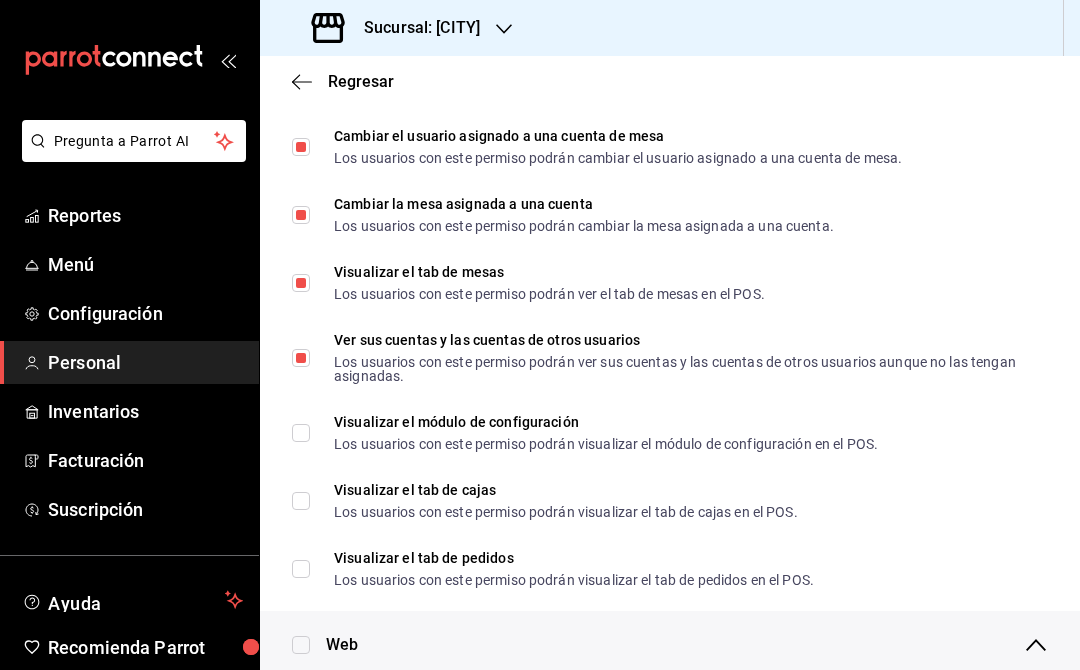 click on "Visualizar el módulo de configuración Los usuarios con este permiso podrán visualizar el módulo de configuración en el POS." at bounding box center [301, 433] 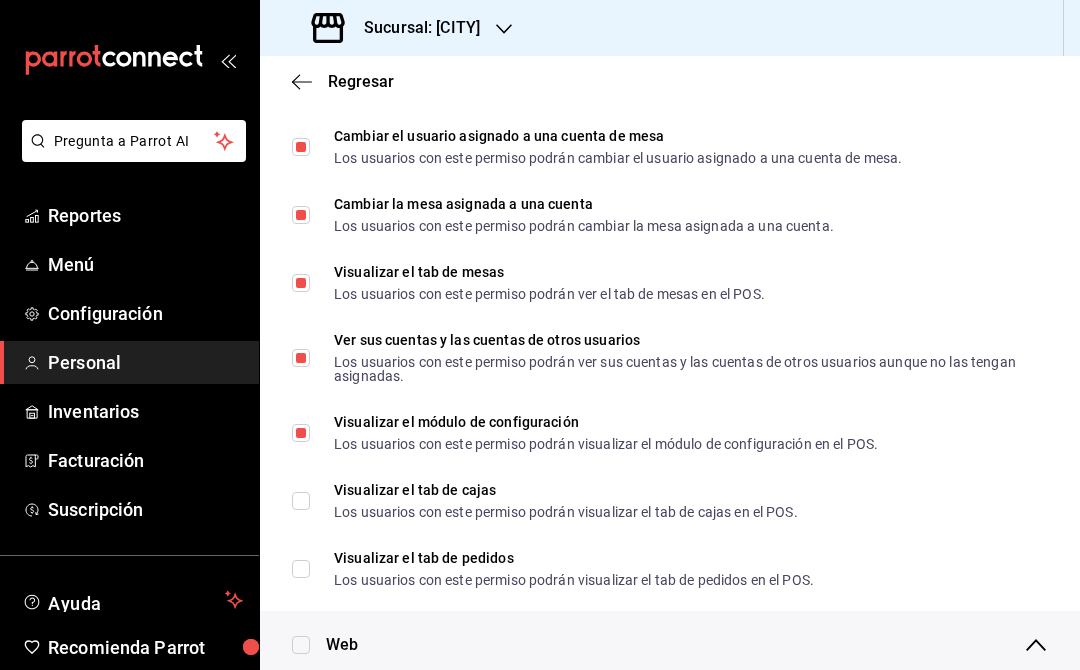 click on "Visualizar el tab de cajas Los usuarios con este permiso podrán visualizar el tab de cajas en el POS." at bounding box center [301, 501] 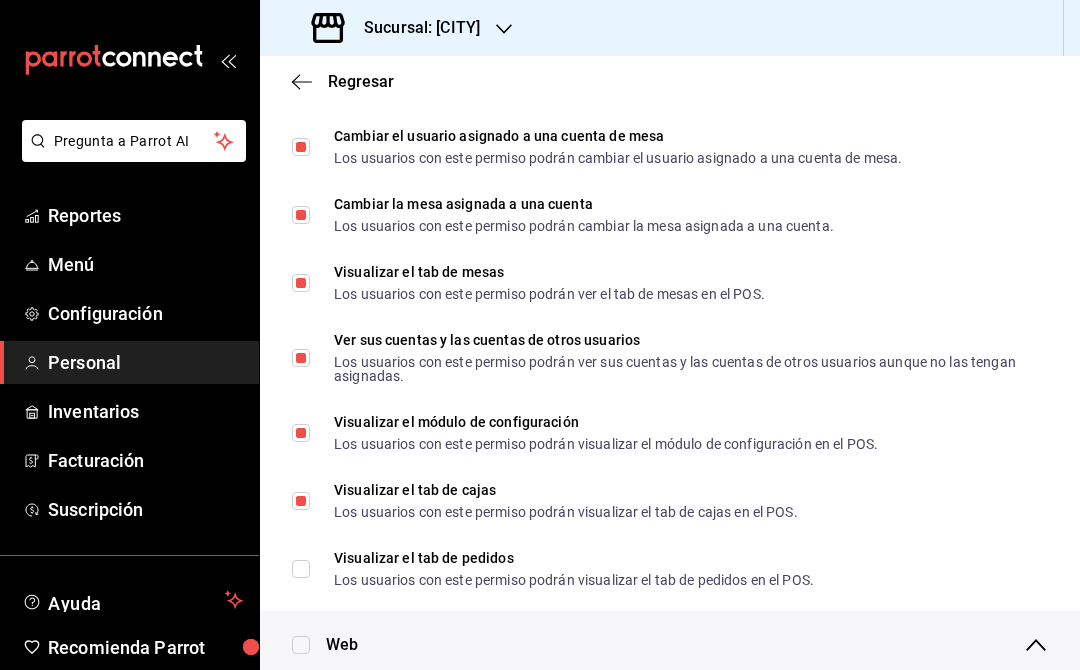 click on "Visualizar el tab de pedidos Los usuarios con este permiso podrán visualizar el tab de pedidos en el POS." at bounding box center (301, 569) 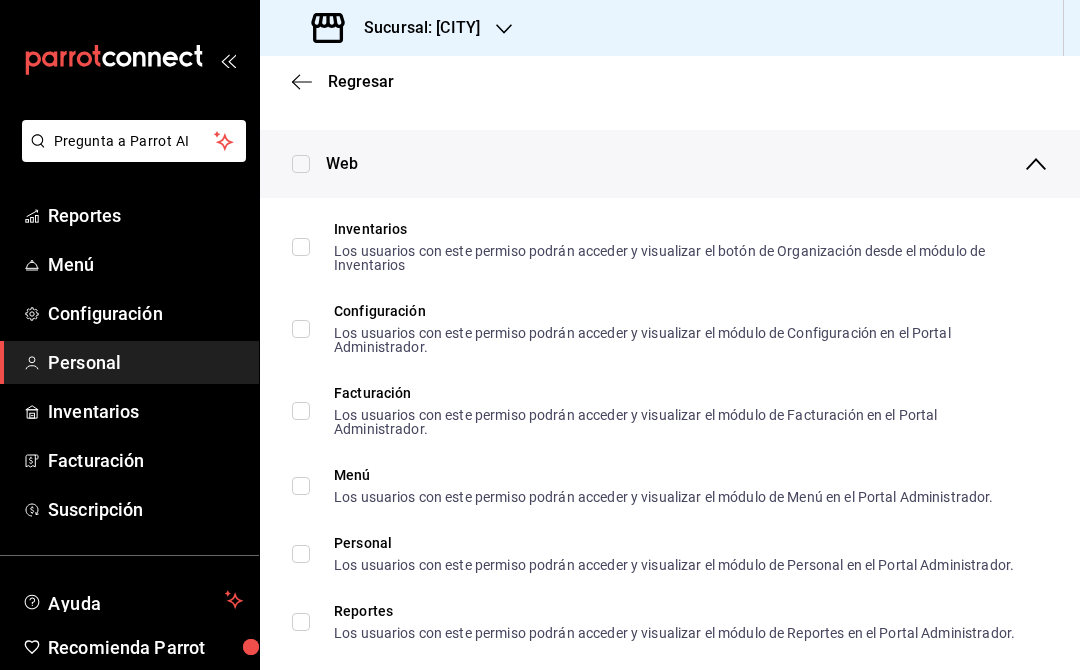scroll, scrollTop: 922, scrollLeft: 0, axis: vertical 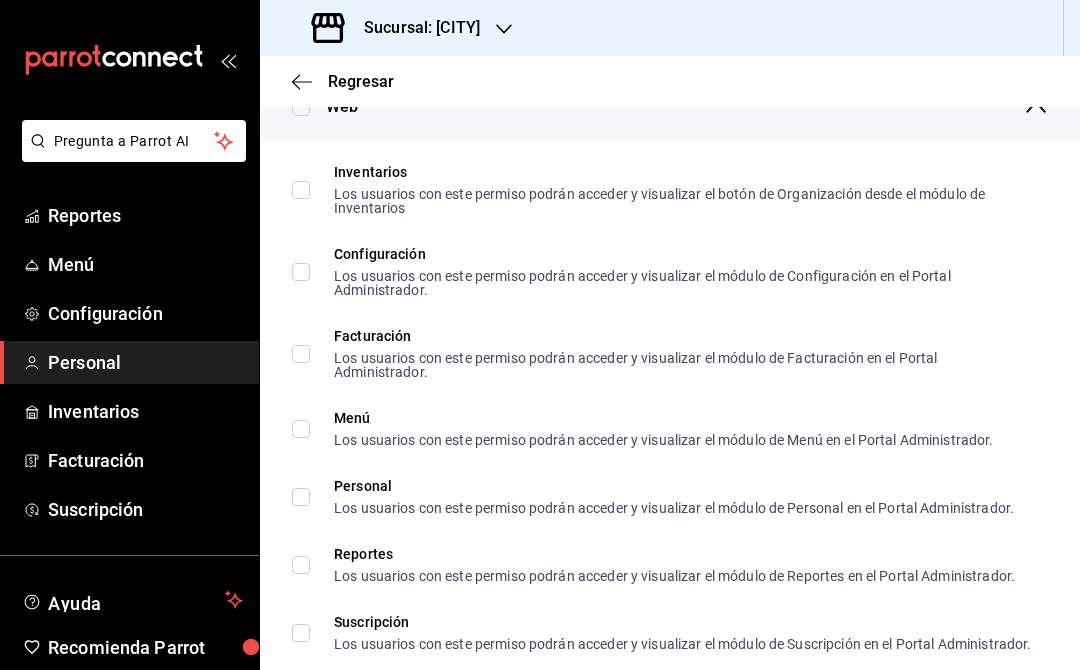 click on "Menú Los usuarios con este permiso podrán acceder y visualizar el módulo de Menú en el Portal Administrador." at bounding box center (301, 429) 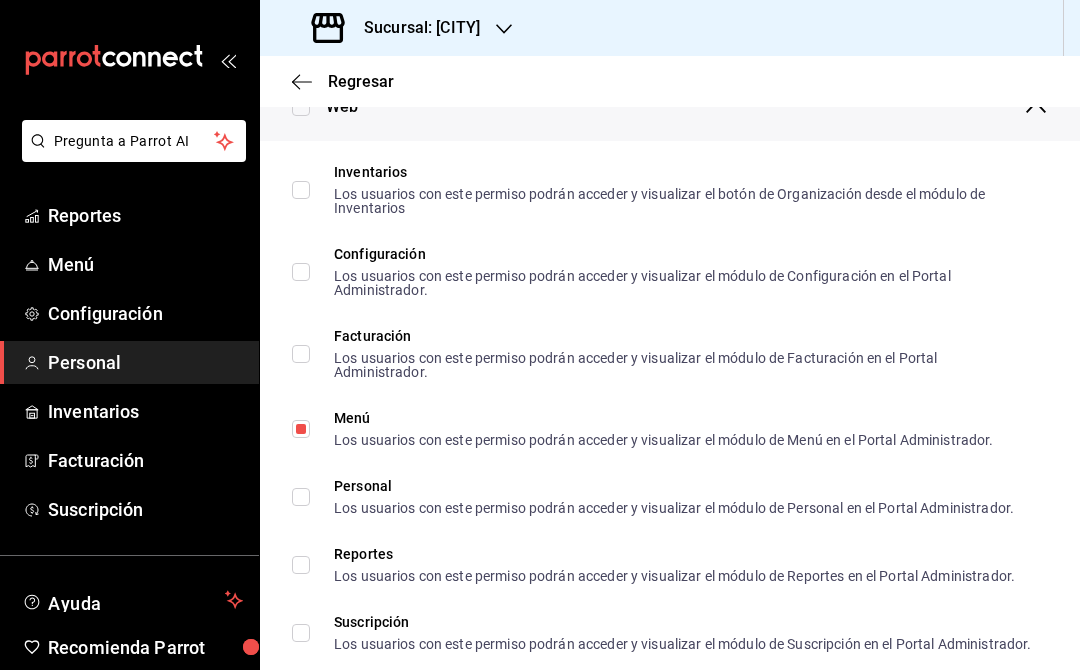 click on "Configuración Los usuarios con este permiso podrán acceder y visualizar el módulo de Configuración en el Portal Administrador." at bounding box center [301, 272] 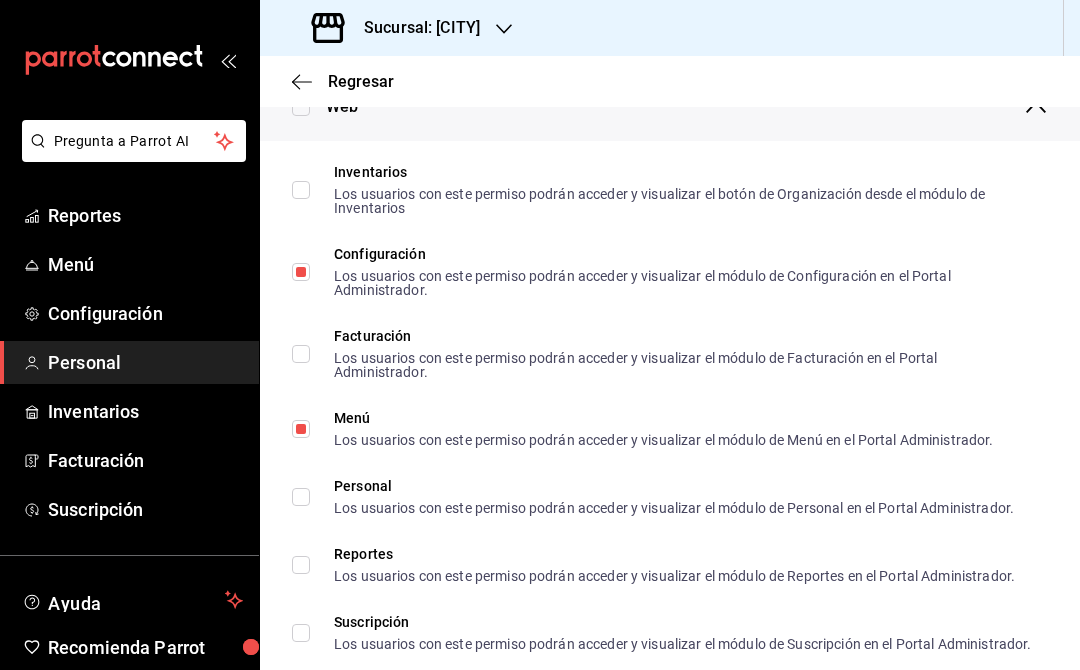 click on "Inventarios Los usuarios con este permiso podrán acceder y visualizar el botón de Organización desde el módulo de Inventarios" at bounding box center (301, 190) 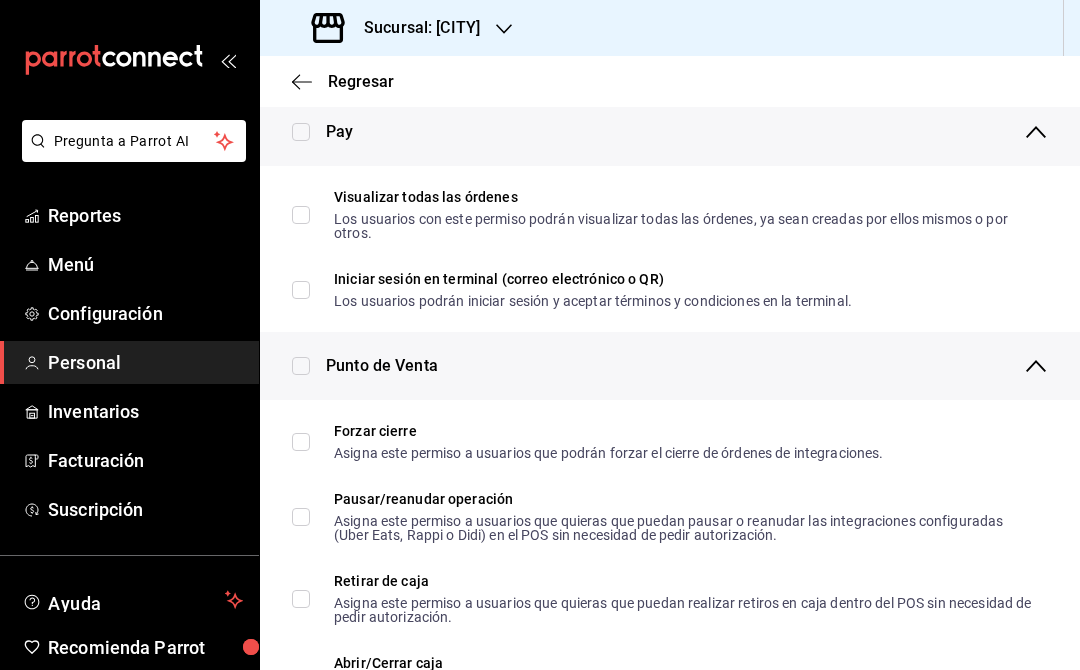 scroll, scrollTop: 1500, scrollLeft: 0, axis: vertical 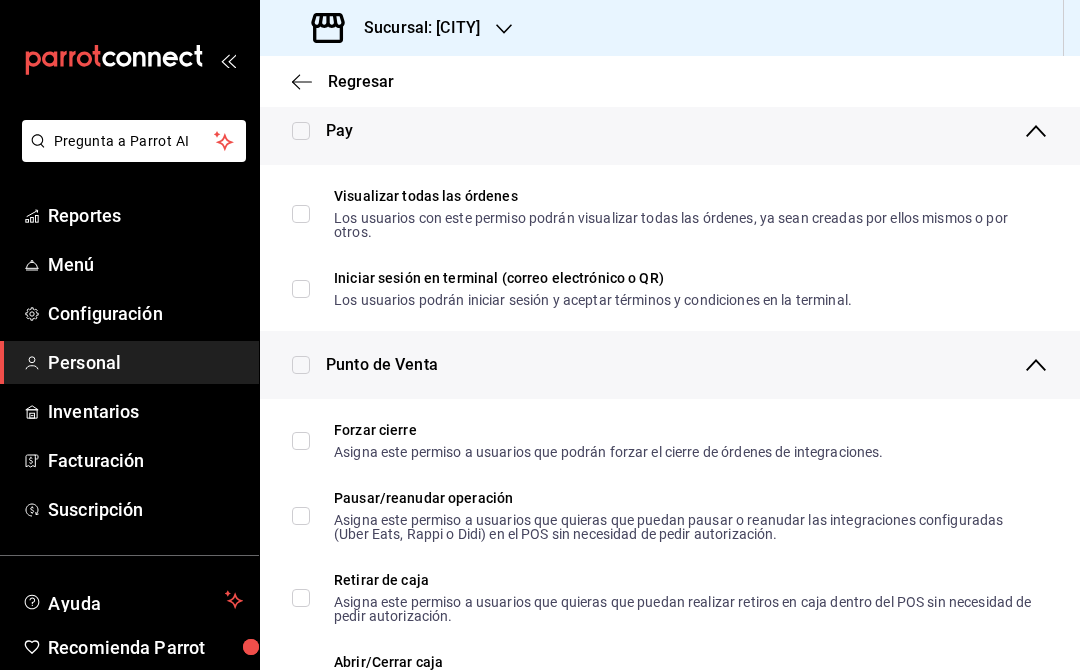 click on "Visualizar todas las órdenes Los usuarios con este permiso podrán visualizar todas las órdenes, ya sean creadas por ellos mismos o por otros." at bounding box center (301, 214) 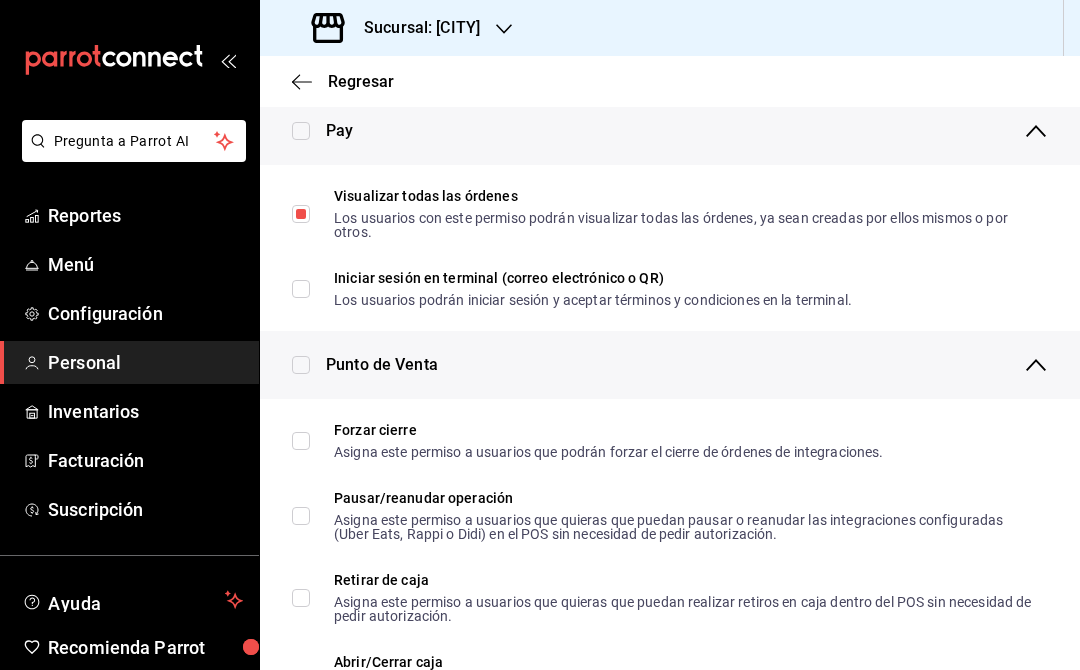 click on "Iniciar sesión en terminal (correo electrónico o QR) Los usuarios podrán iniciar sesión y aceptar términos y condiciones en la terminal." at bounding box center (301, 289) 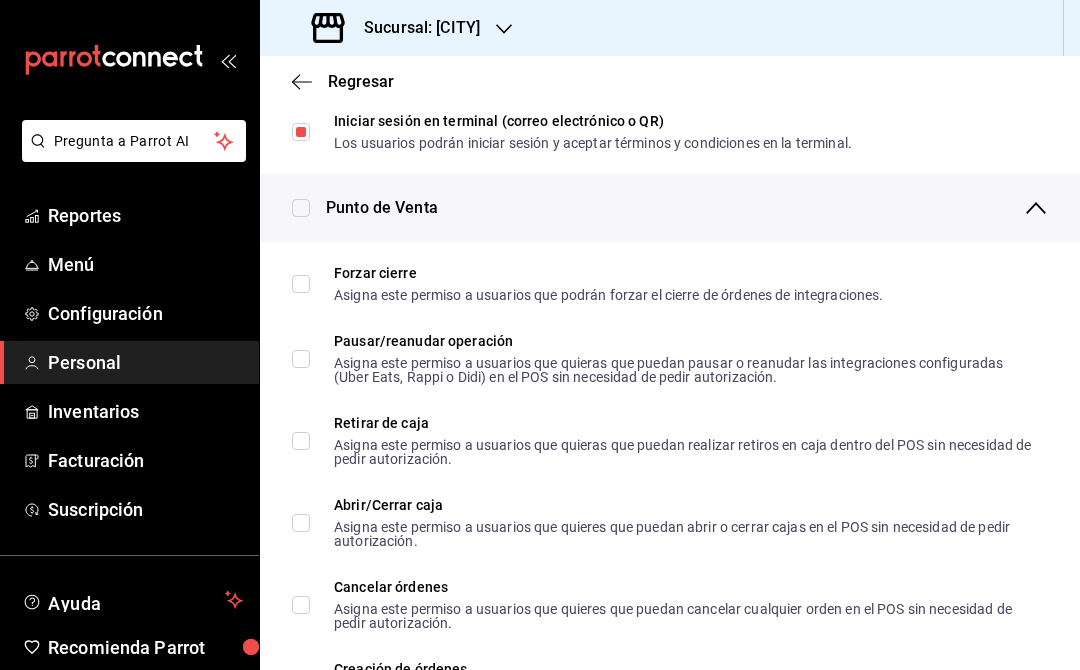 scroll, scrollTop: 1662, scrollLeft: 0, axis: vertical 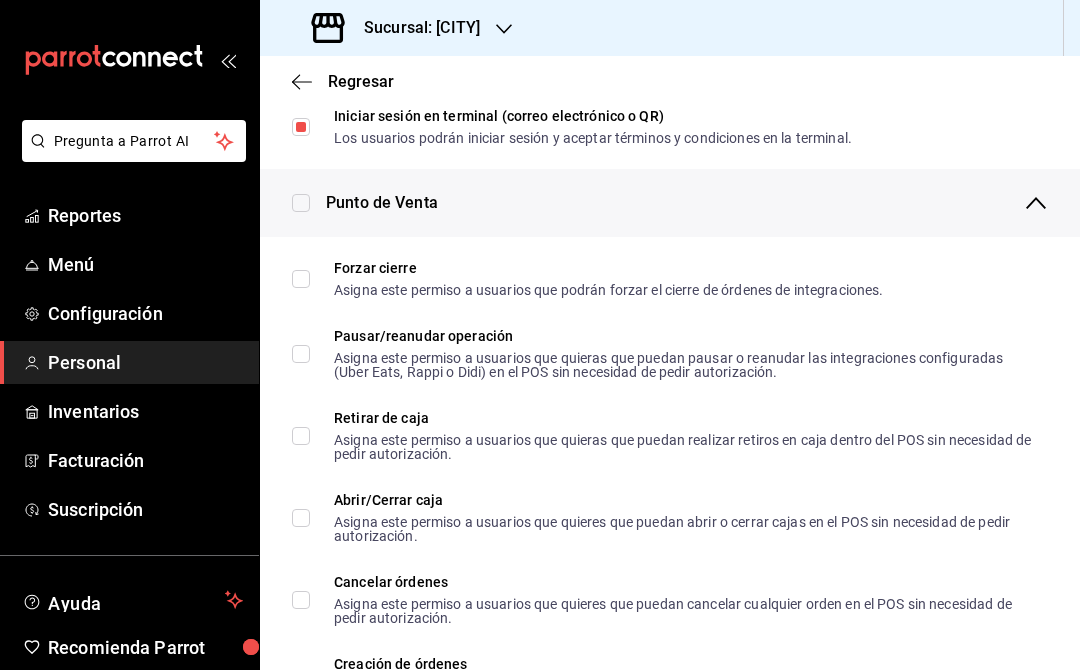 click on "Forzar cierre Asigna este permiso a usuarios que podrán forzar el cierre de órdenes de integraciones." at bounding box center [301, 279] 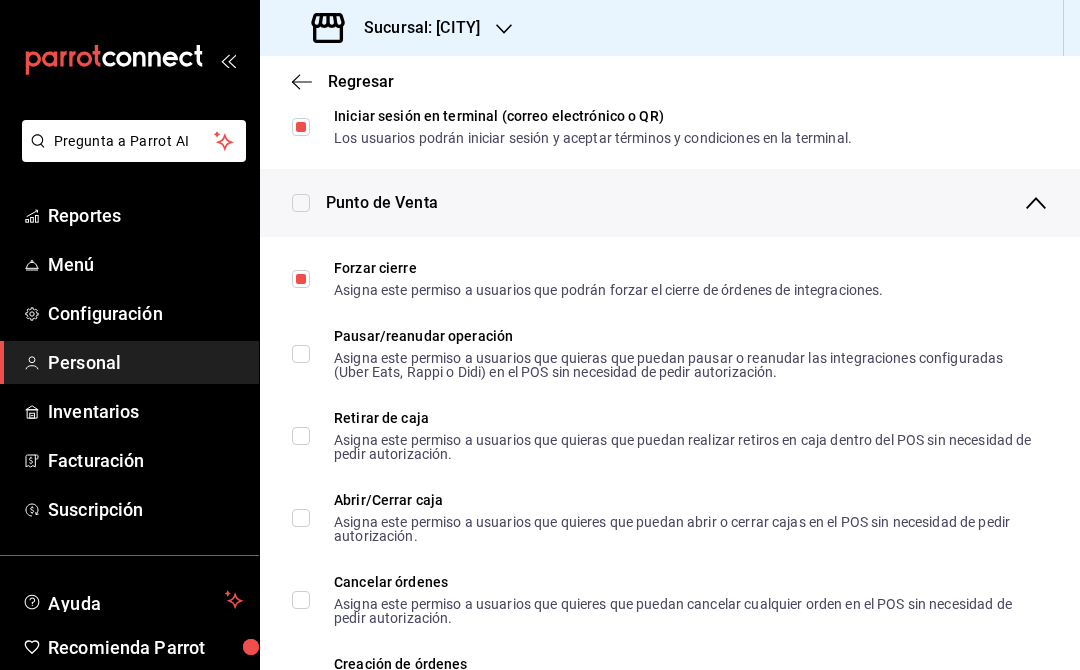 click on "Pausar/reanudar operación Asigna este permiso a usuarios que quieras que puedan pausar o reanudar las integraciones configuradas (Uber Eats, Rappi o Didi) en el POS sin necesidad de pedir autorización." at bounding box center [301, 354] 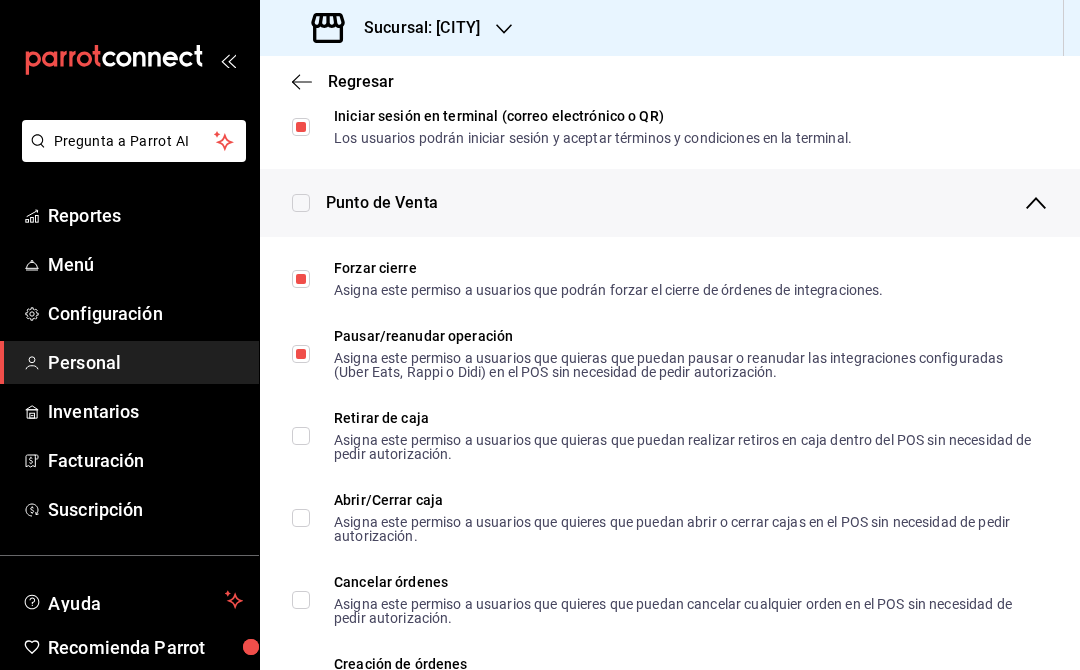 click on "Retirar de caja Asigna este permiso a usuarios que quieras que puedan realizar retiros en caja dentro del POS sin necesidad de pedir autorización." at bounding box center [301, 436] 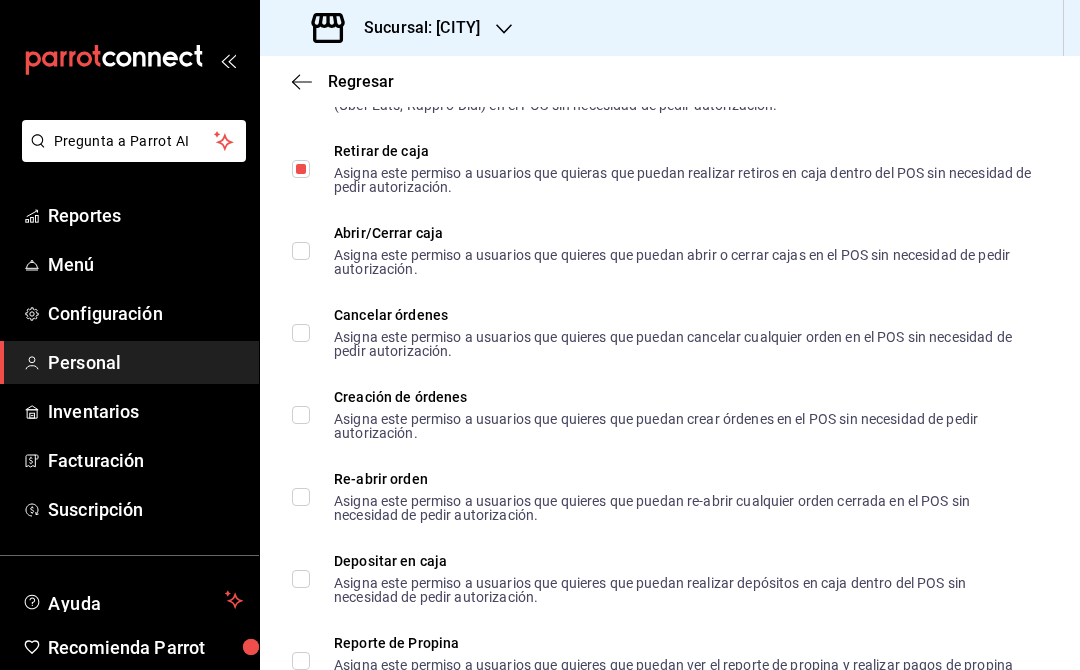 scroll, scrollTop: 1931, scrollLeft: 0, axis: vertical 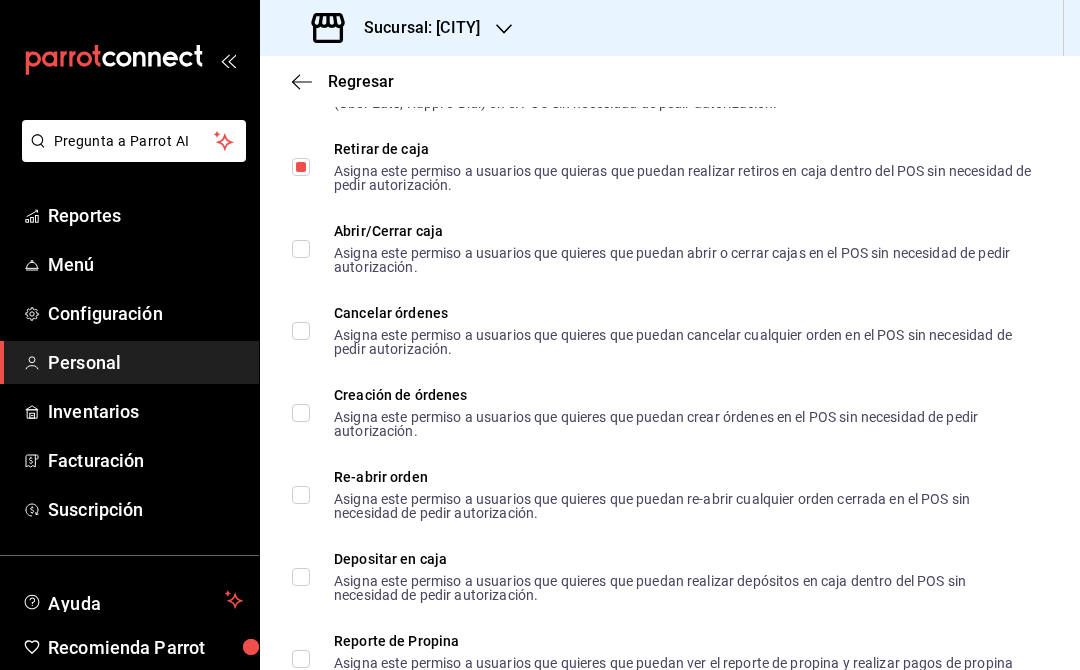 click on "Abrir/Cerrar caja Asigna este permiso a usuarios que quieres que puedan abrir o cerrar cajas en el POS sin necesidad de pedir autorización." at bounding box center (301, 249) 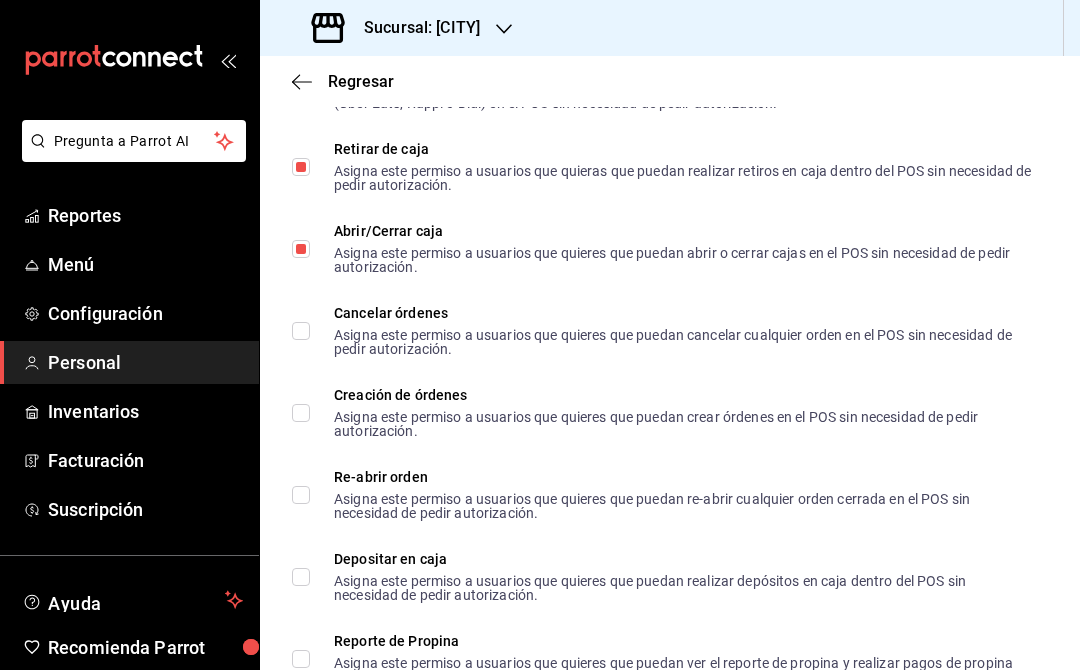 click on "Cancelar órdenes Asigna este permiso a usuarios que quieres que puedan cancelar cualquier orden en el POS sin necesidad de pedir autorización." at bounding box center [671, 331] 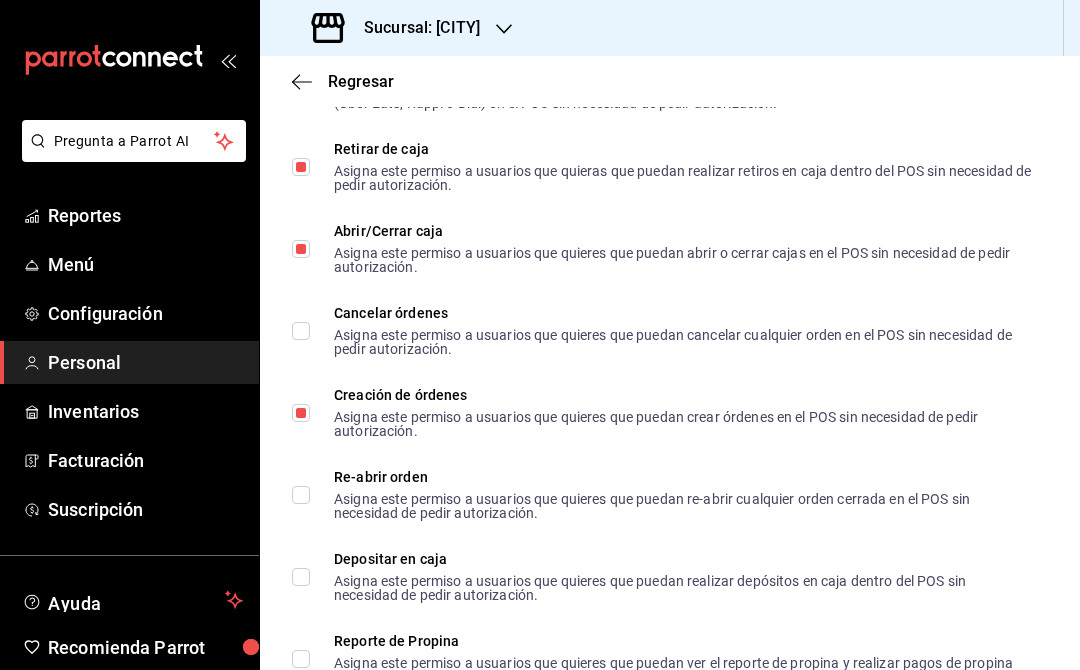 click on "Cancelar órdenes Asigna este permiso a usuarios que quieres que puedan cancelar cualquier orden en el POS sin necesidad de pedir autorización." at bounding box center [301, 331] 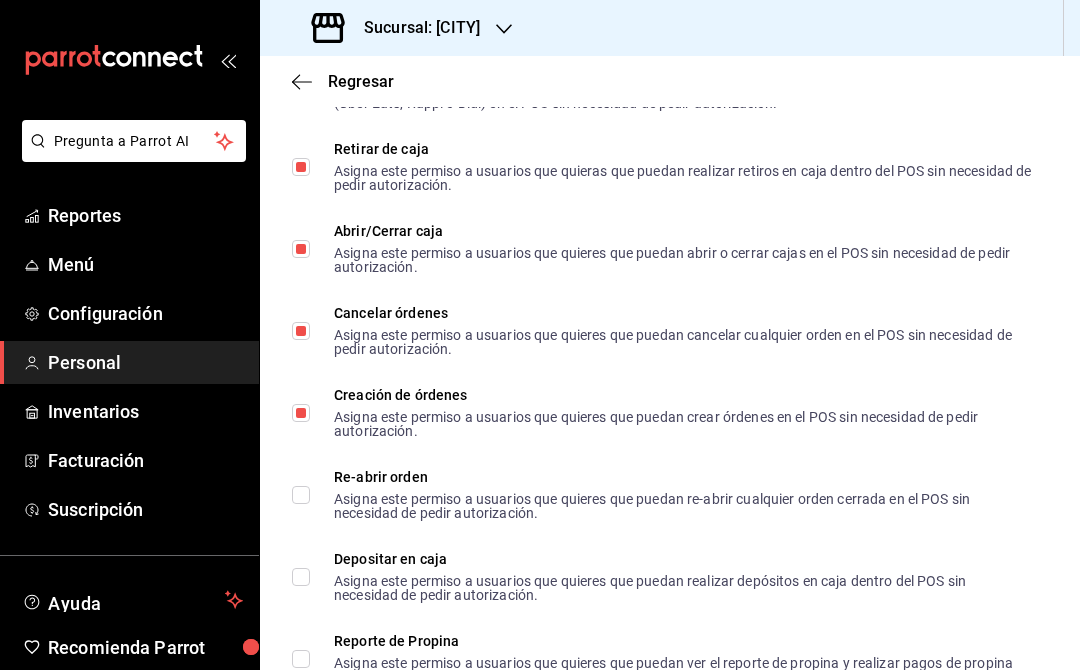 click on "Re-abrir orden Asigna este permiso a usuarios que quieres que puedan re-abrir cualquier orden cerrada en el POS sin necesidad de pedir autorización." at bounding box center (662, 495) 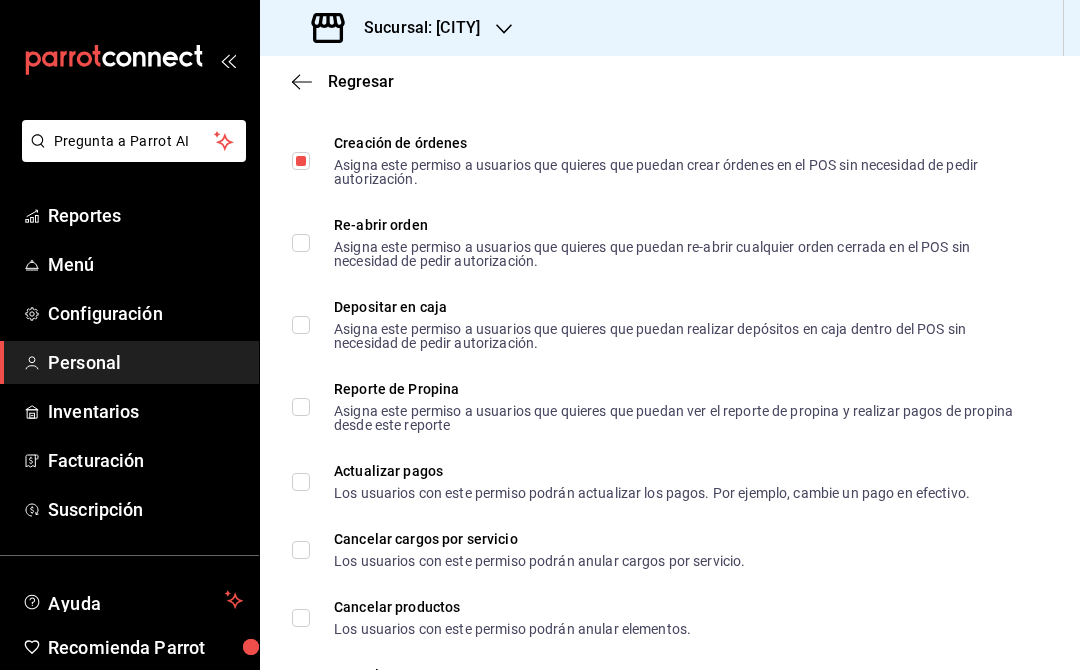 scroll, scrollTop: 2209, scrollLeft: 0, axis: vertical 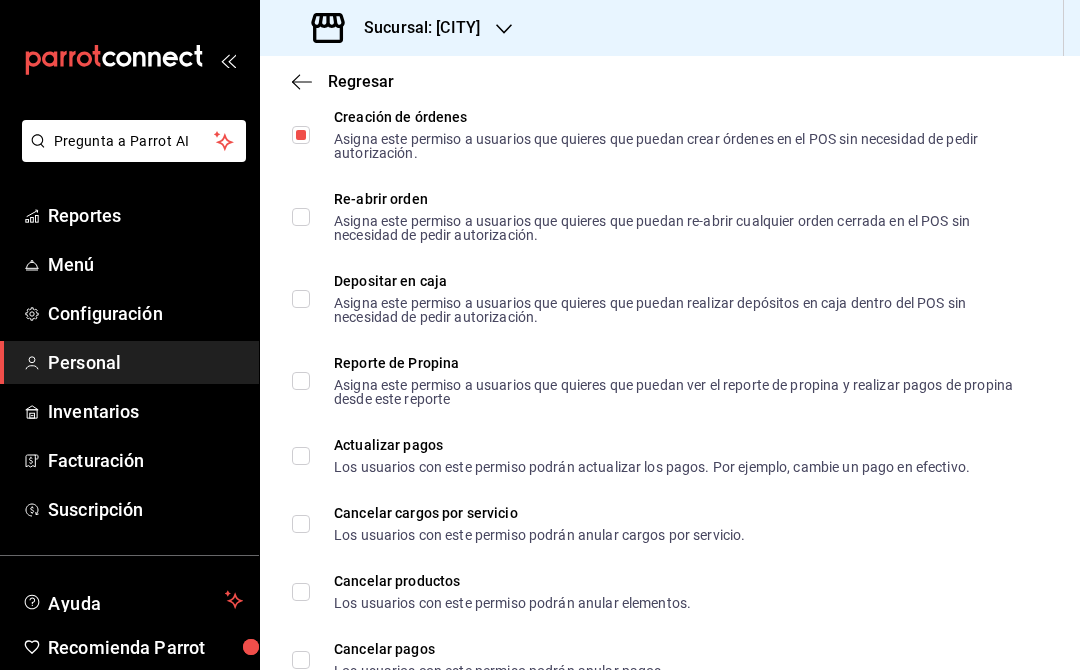 click on "Depositar en caja Asigna este permiso a usuarios que quieres que puedan realizar depósitos en caja dentro del POS sin necesidad de pedir autorización." at bounding box center (301, 299) 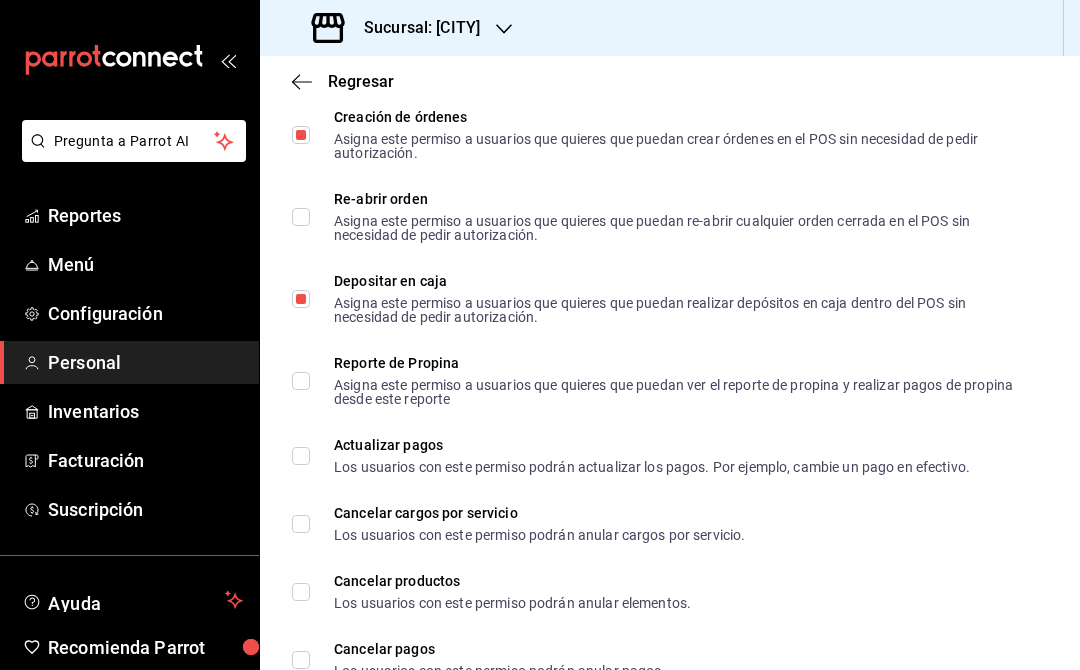 click on "Reporte de Propina Asigna este permiso a usuarios que quieres que puedan ver el reporte de propina y realizar pagos de propina desde este reporte" at bounding box center (662, 381) 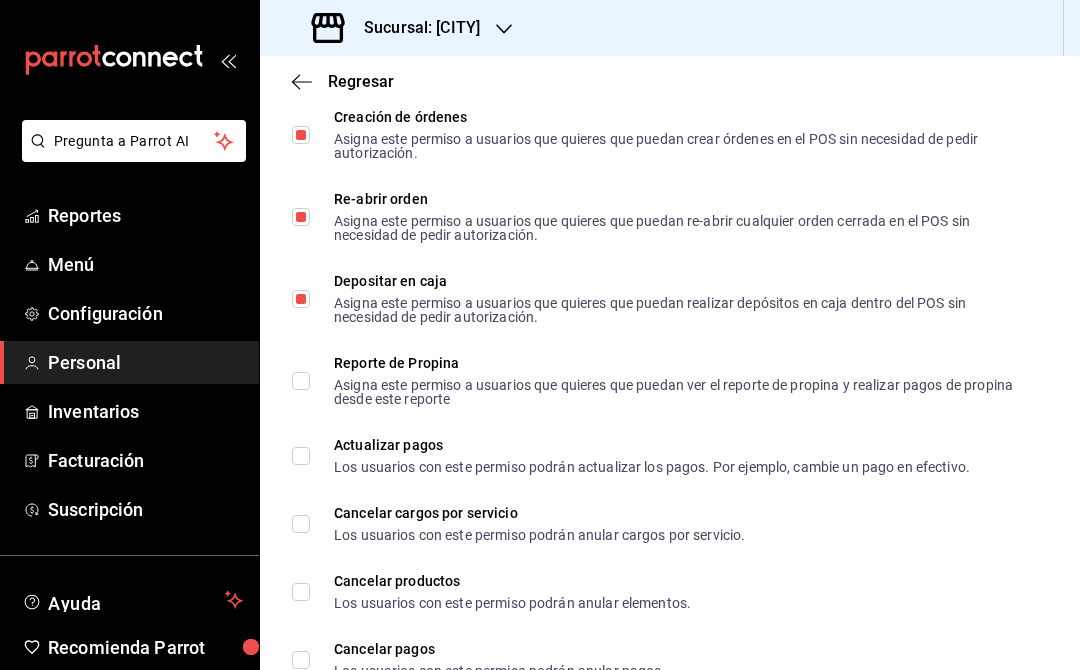 click on "Actualizar pagos Los usuarios con este permiso podrán actualizar los pagos. Por ejemplo, cambie un pago en efectivo." at bounding box center [301, 456] 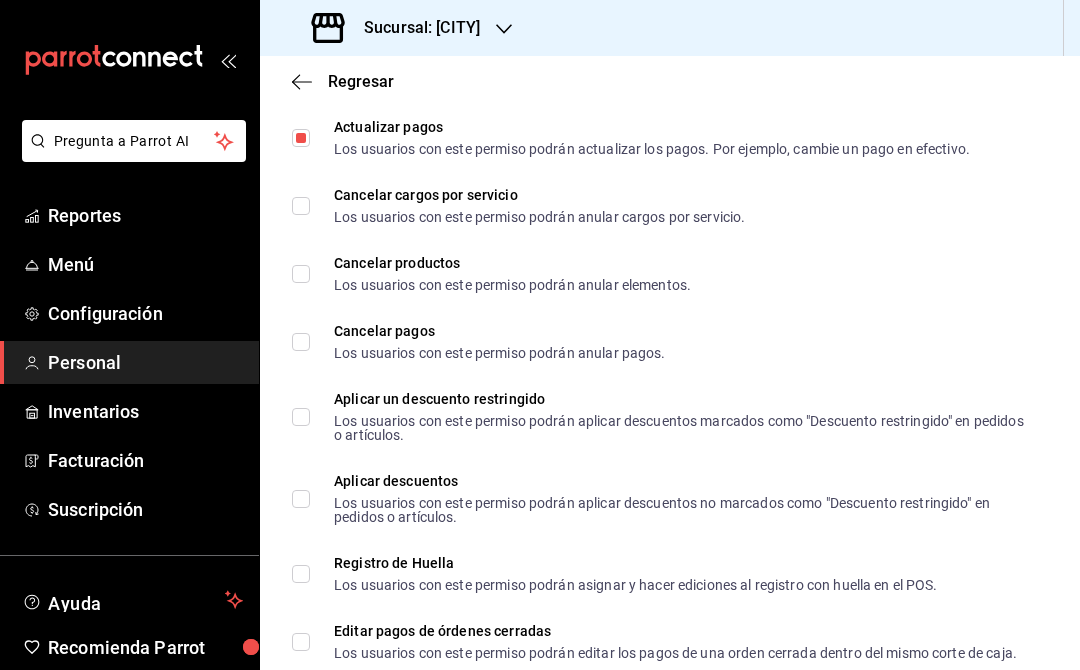 scroll, scrollTop: 2528, scrollLeft: 0, axis: vertical 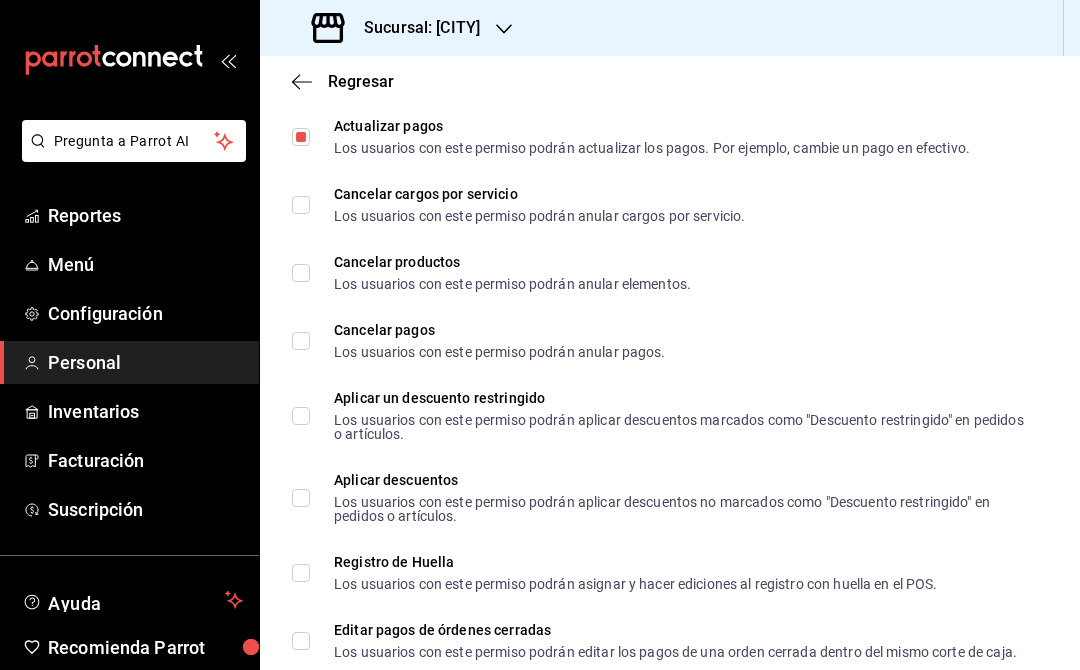click on "Cancelar productos Los usuarios con este permiso podrán anular elementos." at bounding box center (301, 273) 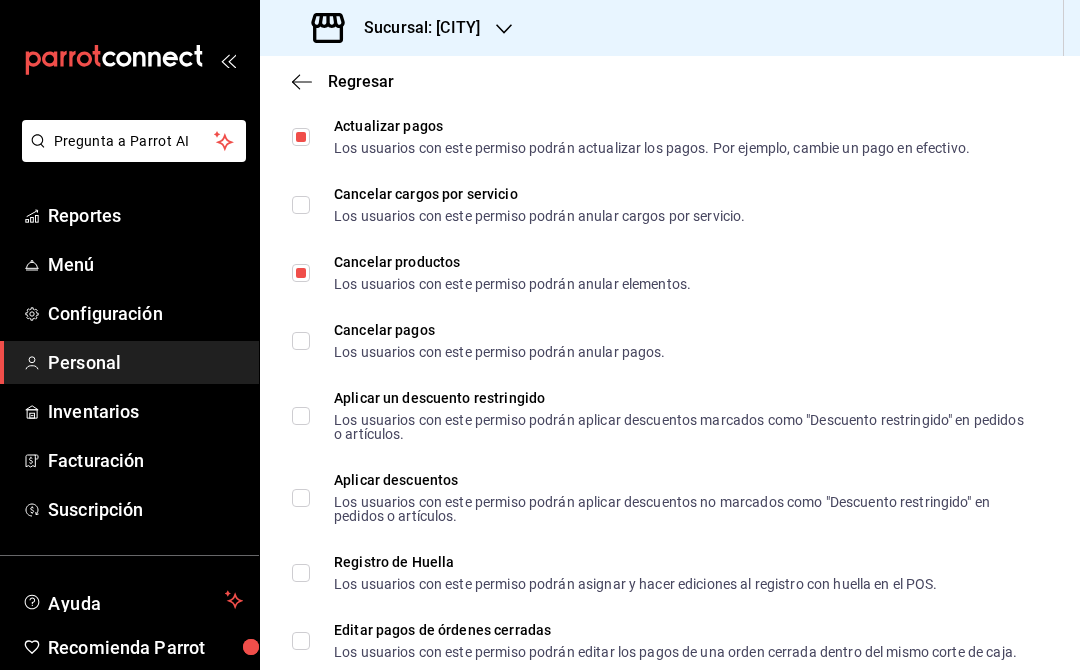 click on "Cancelar pagos Los usuarios con este permiso podrán anular pagos." at bounding box center (301, 341) 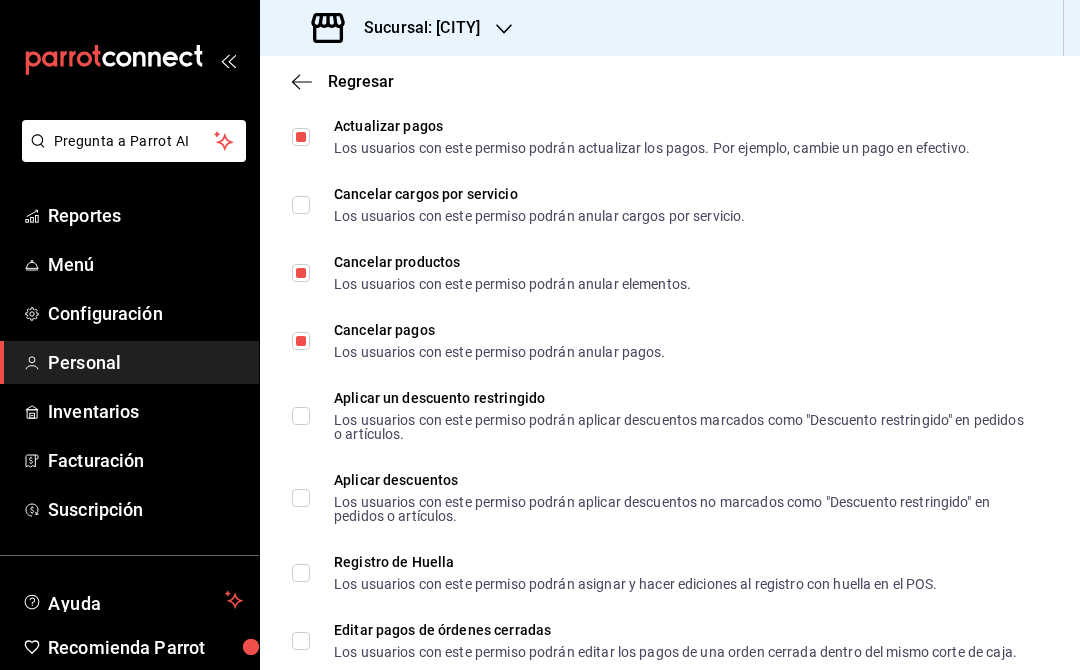 click on "Aplicar un descuento restringido Los usuarios con este permiso podrán aplicar descuentos marcados como "Descuento restringido" en pedidos o artículos." at bounding box center [301, 416] 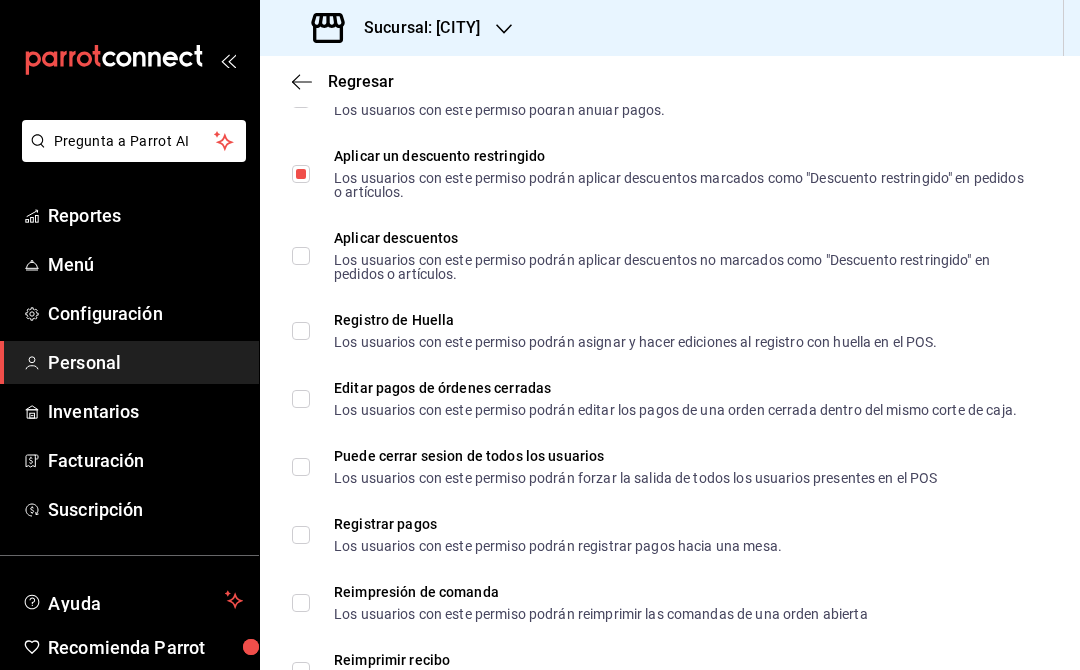 scroll, scrollTop: 2771, scrollLeft: 0, axis: vertical 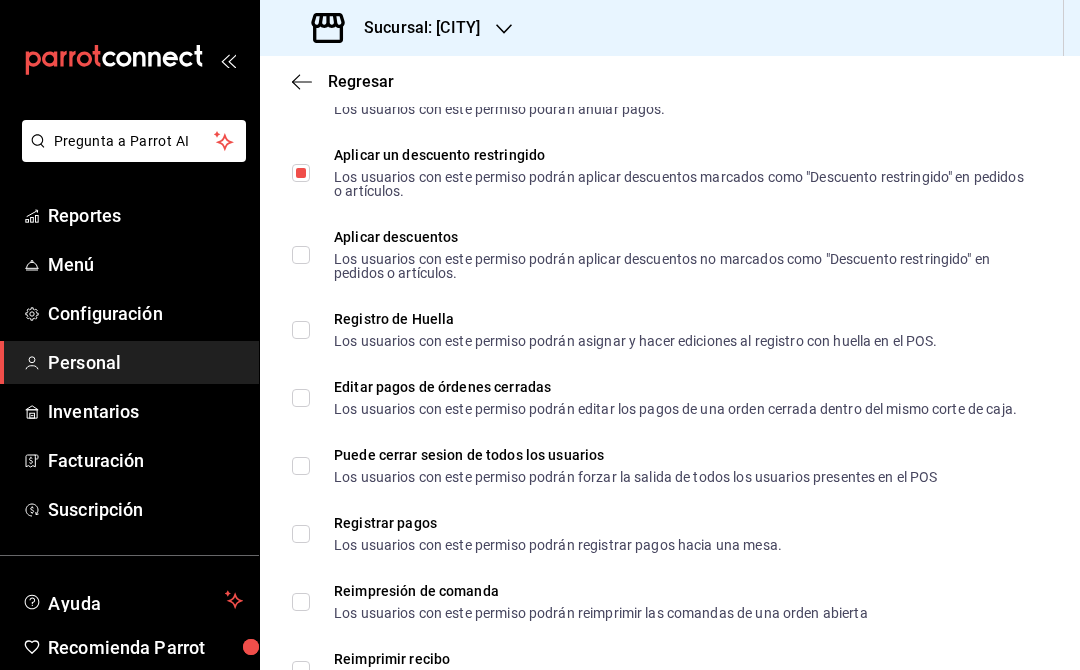 click on "Aplicar descuentos Los usuarios con este permiso podrán aplicar descuentos no marcados como "Descuento restringido" en pedidos o artículos." at bounding box center (301, 255) 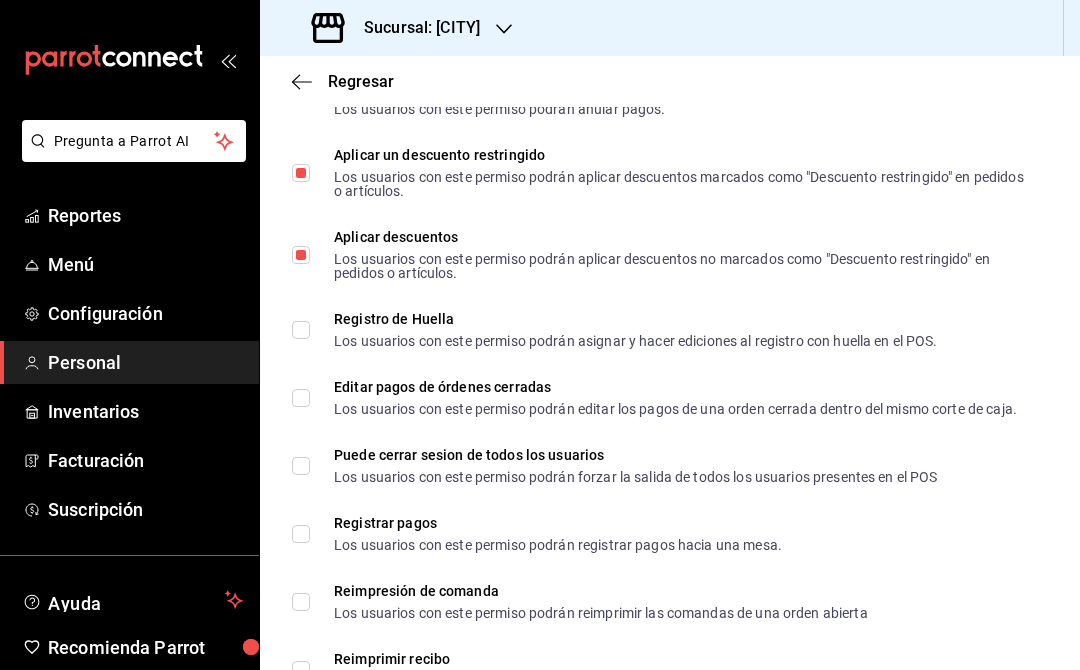 click on "Registro de Huella Los usuarios con este permiso podrán asignar y hacer ediciones al registro con huella en el POS." at bounding box center (624, 330) 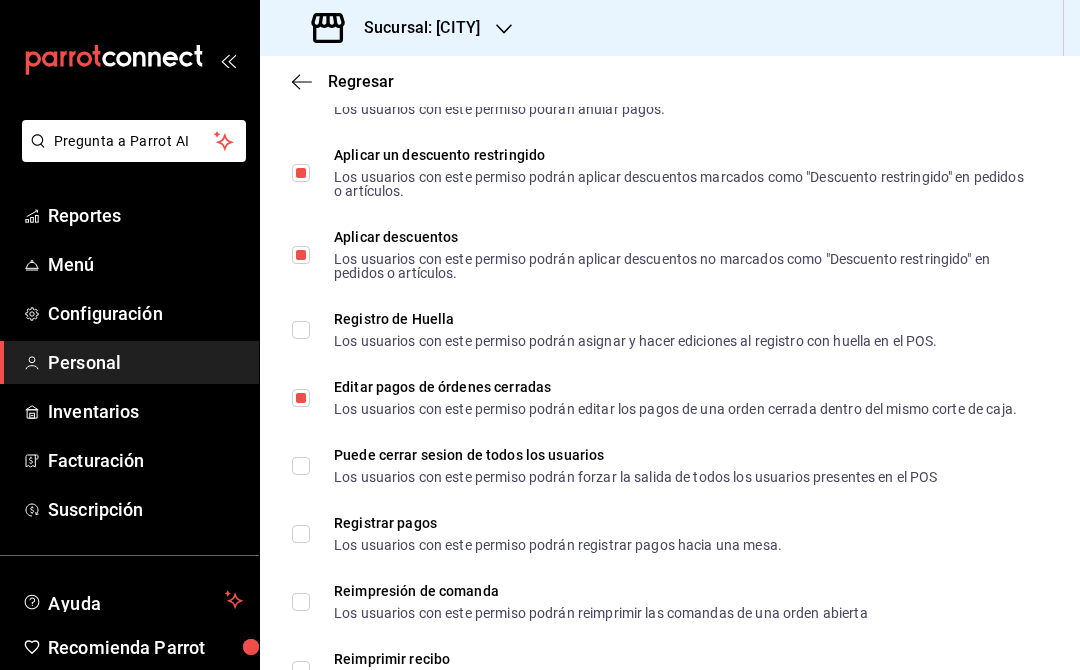 click on "Puede cerrar sesion de todos los usuarios Los usuarios con este permiso podrán forzar la salida de todos los usuarios presentes en el POS" at bounding box center [301, 466] 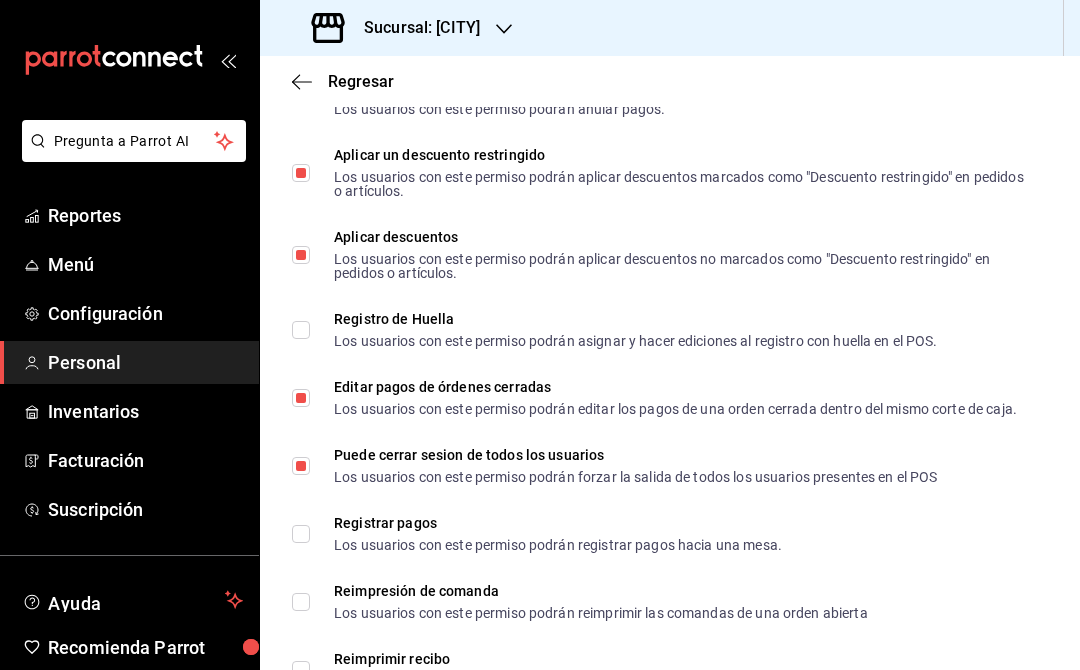 click on "Registro de Huella Los usuarios con este permiso podrán asignar y hacer ediciones al registro con huella en el POS." at bounding box center (301, 330) 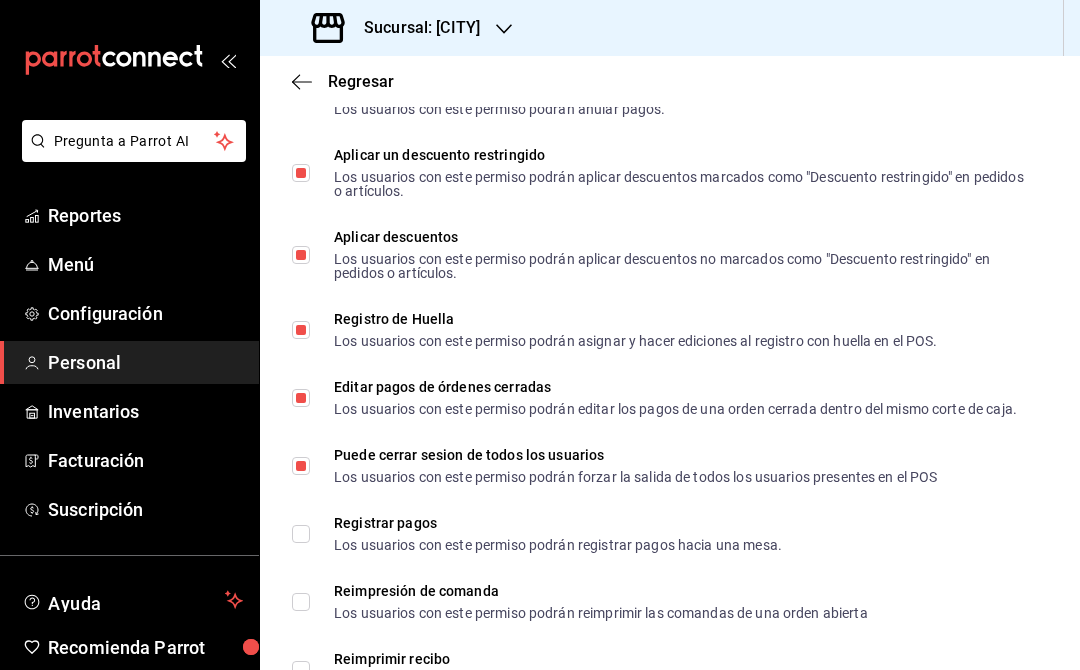 click on "Registrar pagos Los usuarios con este permiso podrán registrar pagos hacia una mesa." at bounding box center (301, 534) 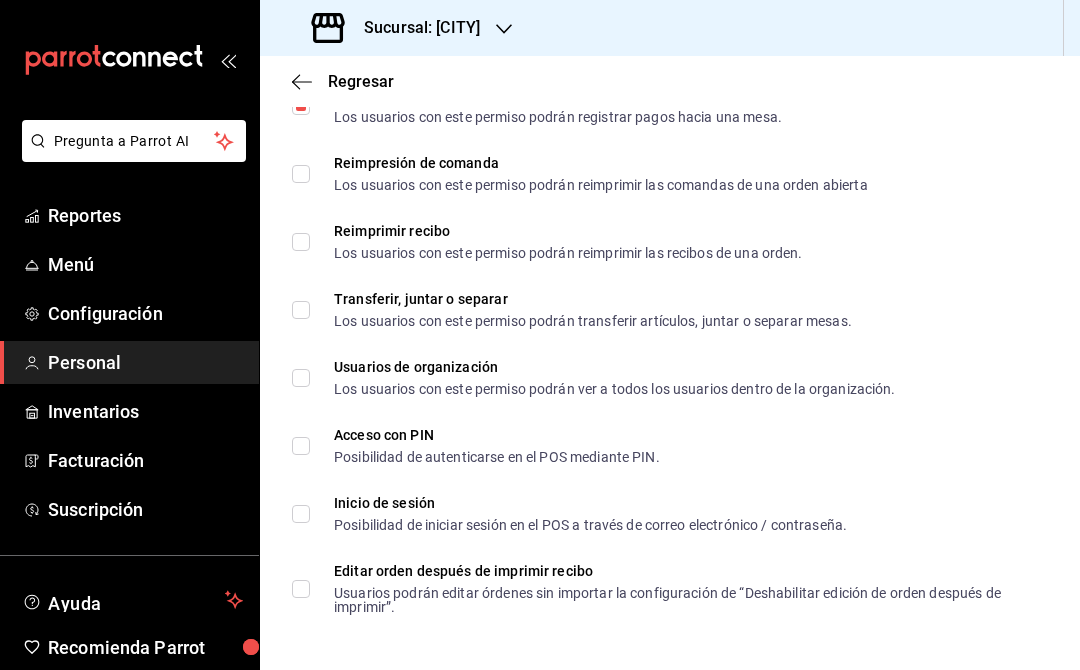 scroll, scrollTop: 3212, scrollLeft: 0, axis: vertical 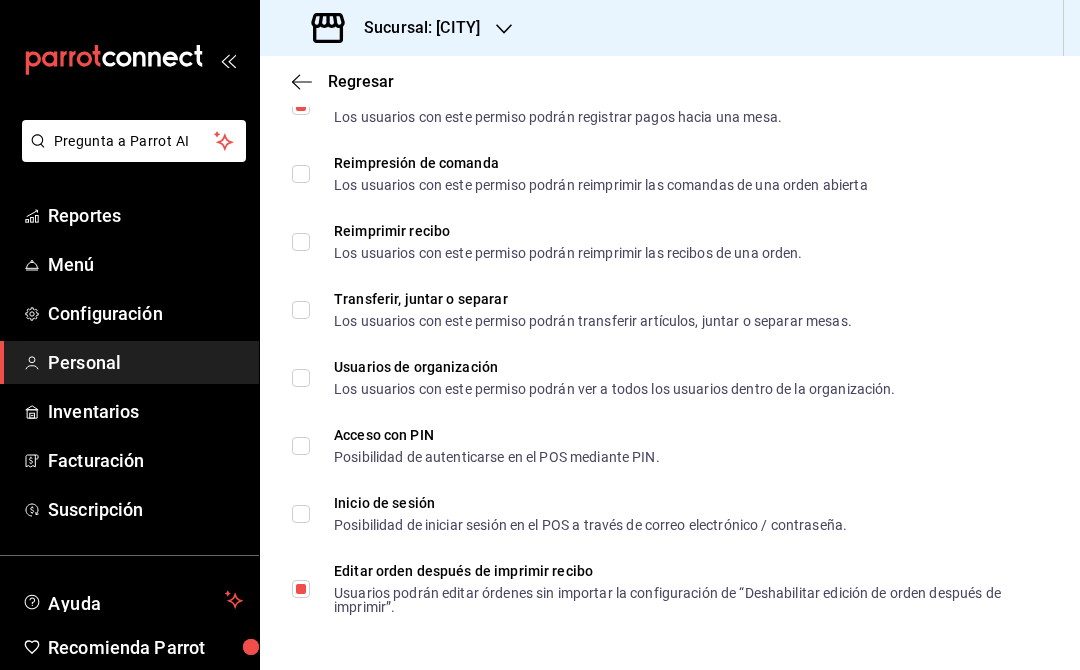 click on "Inicio de sesión Posibilidad de iniciar sesión en el POS a través de correo electrónico / contraseña." at bounding box center [301, 514] 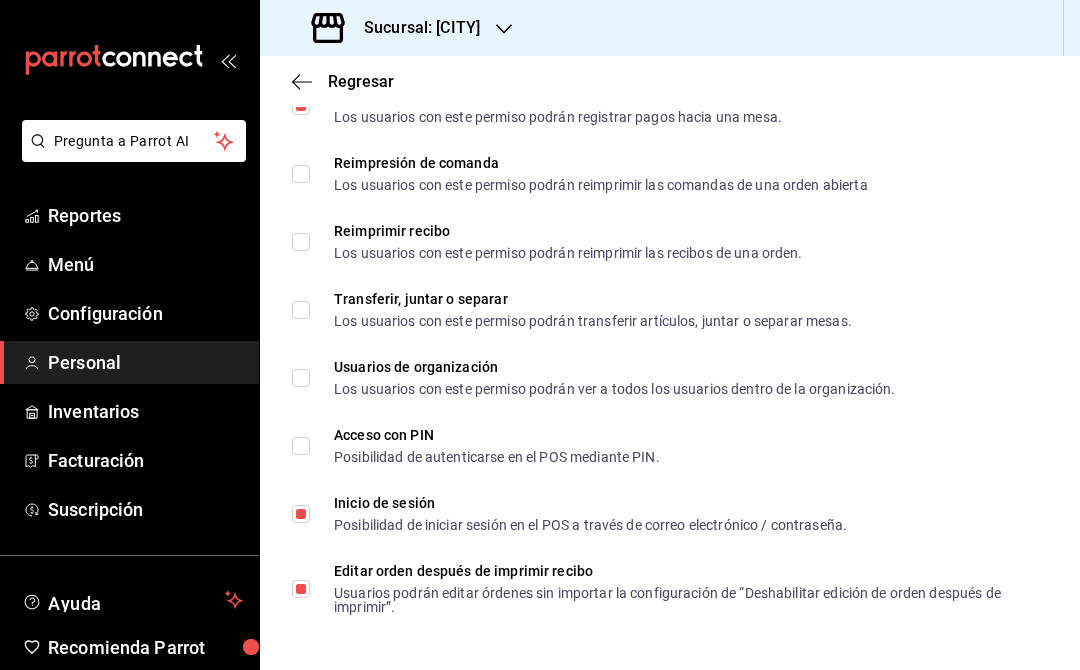 click on "Acceso con PIN Posibilidad de autenticarse en el POS mediante PIN." at bounding box center (301, 446) 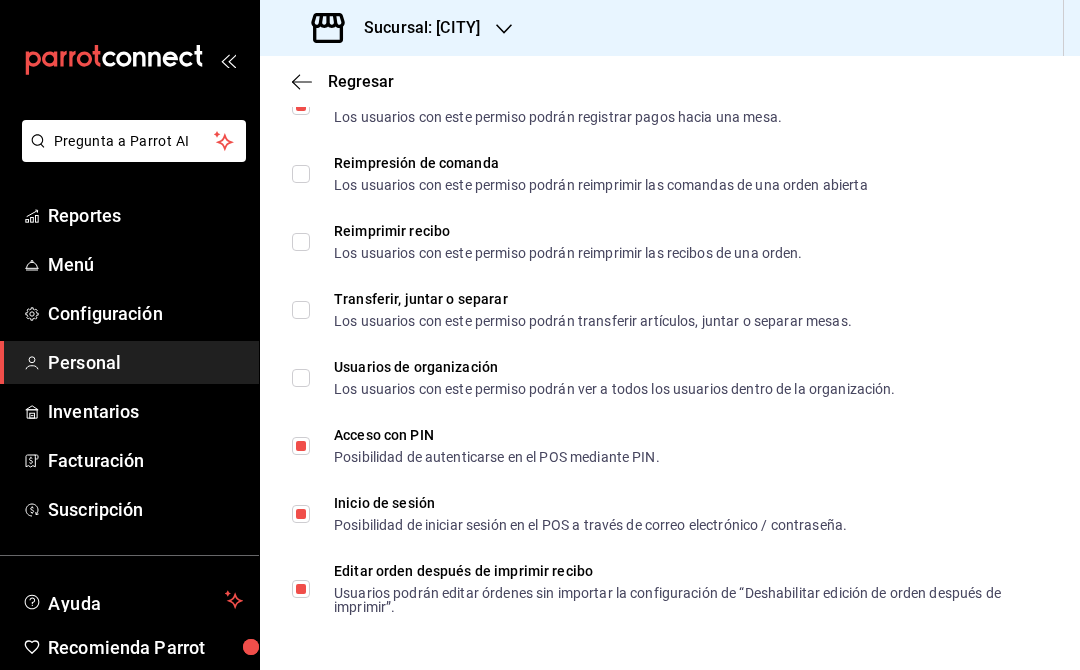click on "Usuarios de organización Los usuarios con este permiso podrán ver a todos los usuarios dentro de la organización." at bounding box center (301, 378) 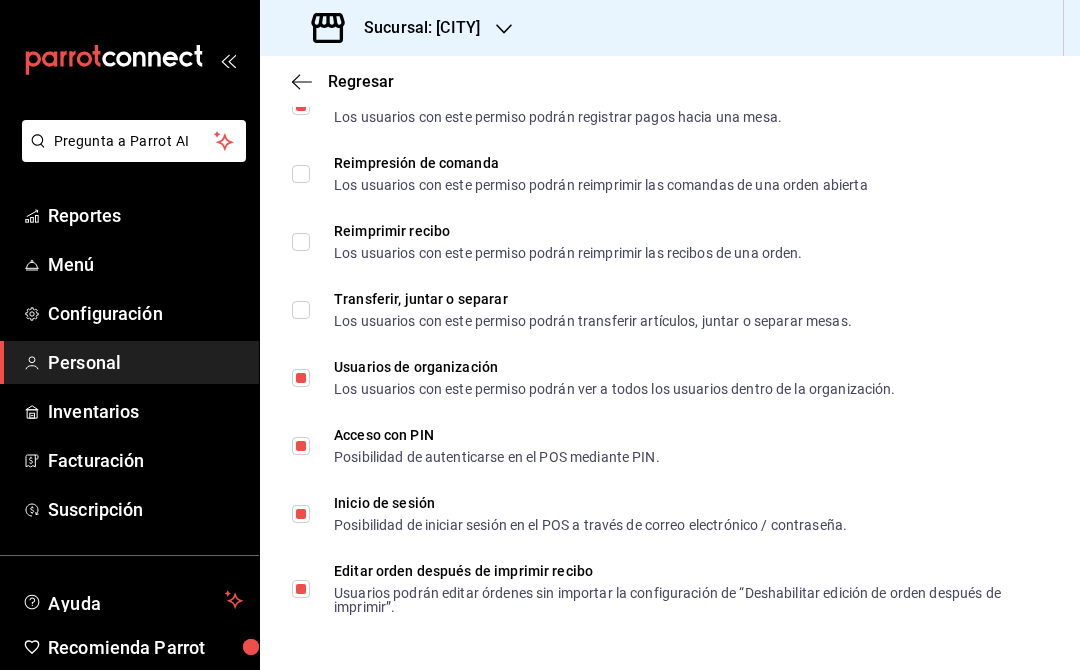 click on "Transferir, juntar o separar Los usuarios con este permiso podrán transferir artículos, juntar o separar mesas." at bounding box center [301, 310] 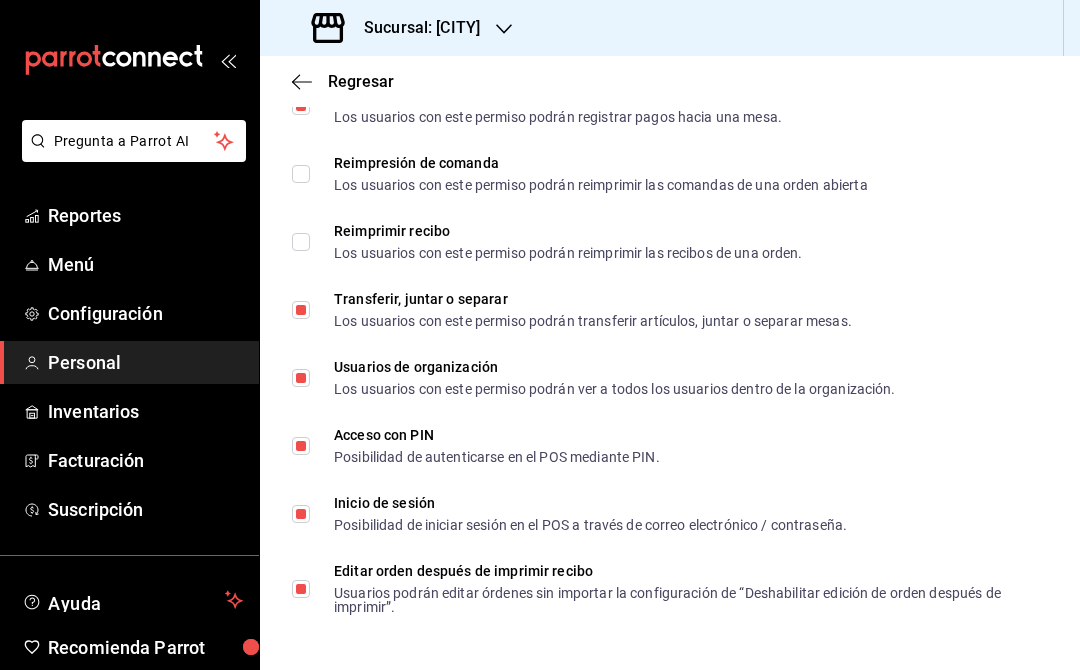 click on "Reimprimir recibo Los usuarios con este permiso podrán reimprimir las recibos de una orden." at bounding box center [301, 242] 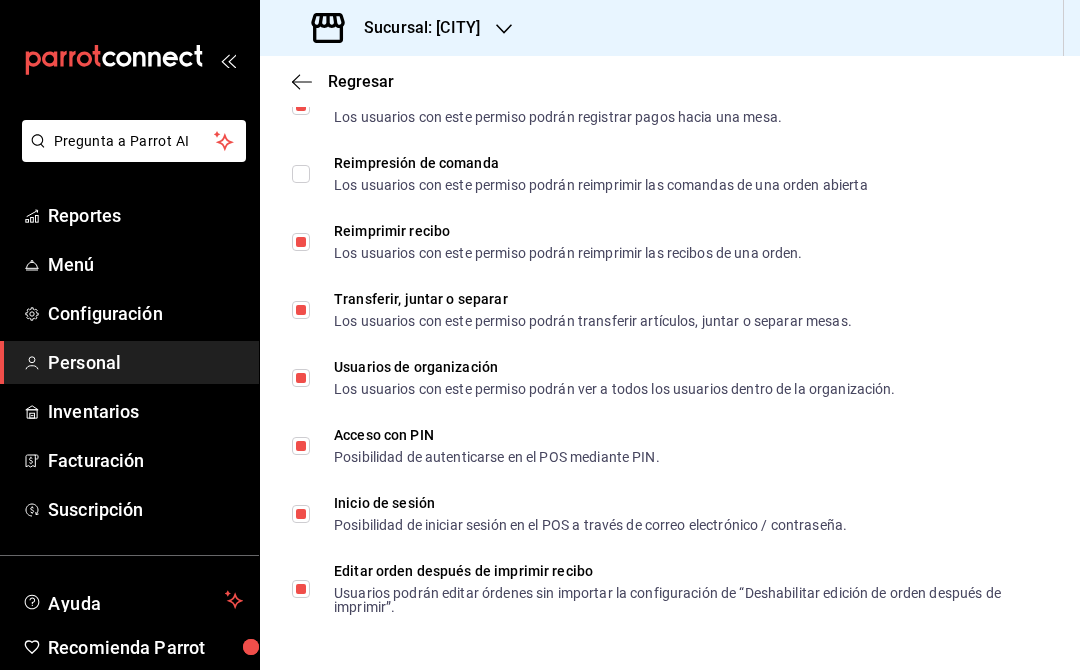 click on "Reimpresión de comanda Los usuarios con este permiso podrán reimprimir las comandas de una orden abierta" at bounding box center [301, 174] 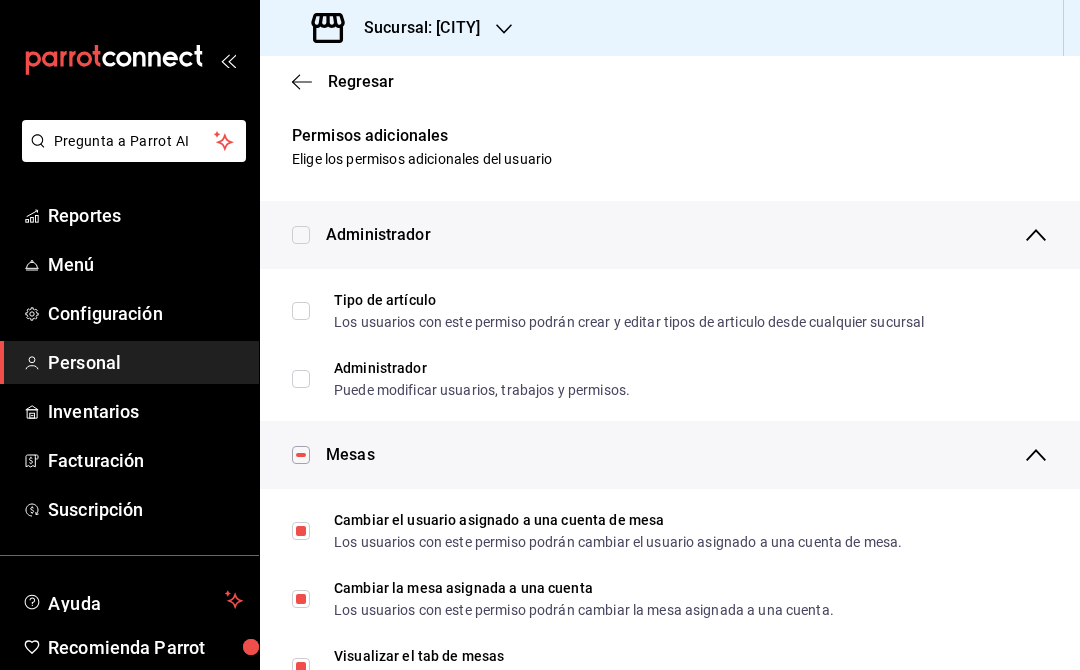 scroll, scrollTop: 0, scrollLeft: 0, axis: both 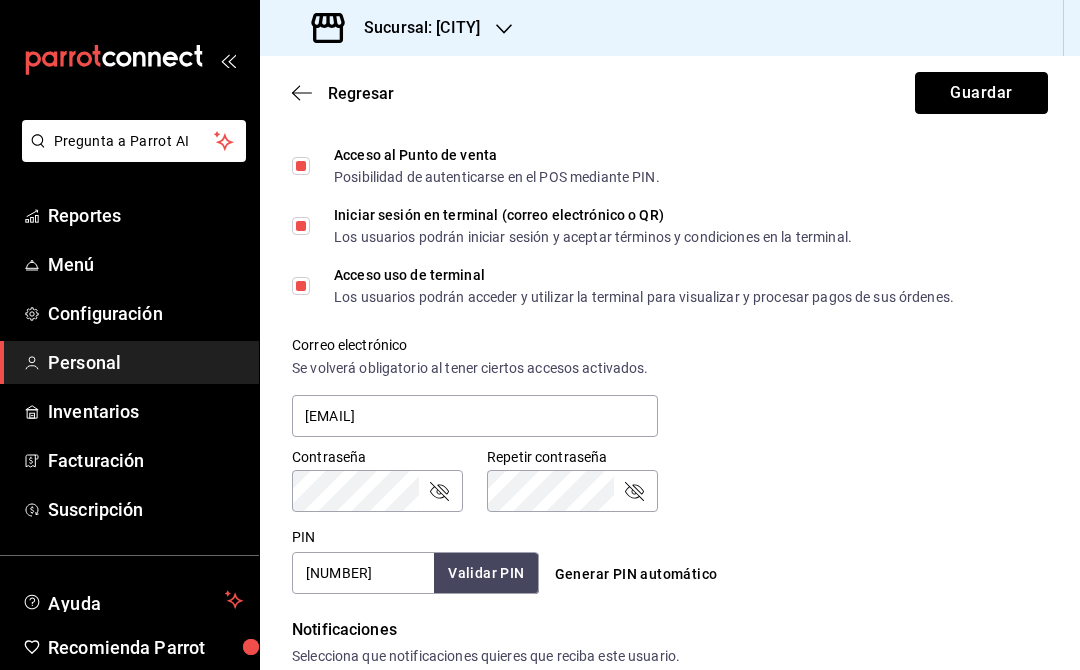 click on "Guardar" at bounding box center [981, 93] 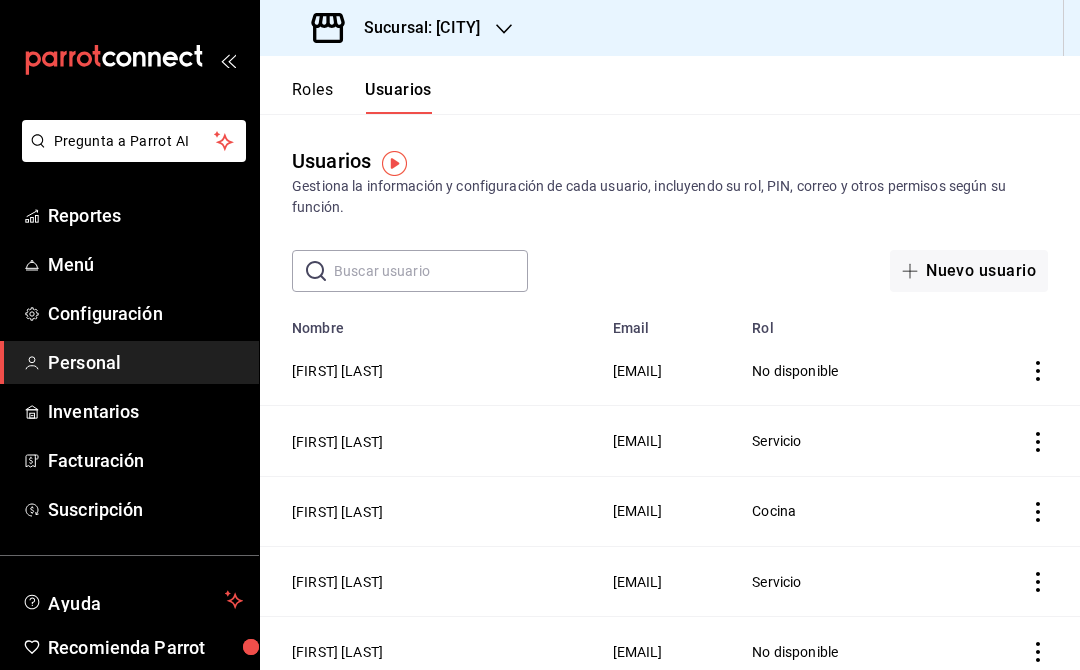 scroll, scrollTop: 0, scrollLeft: 0, axis: both 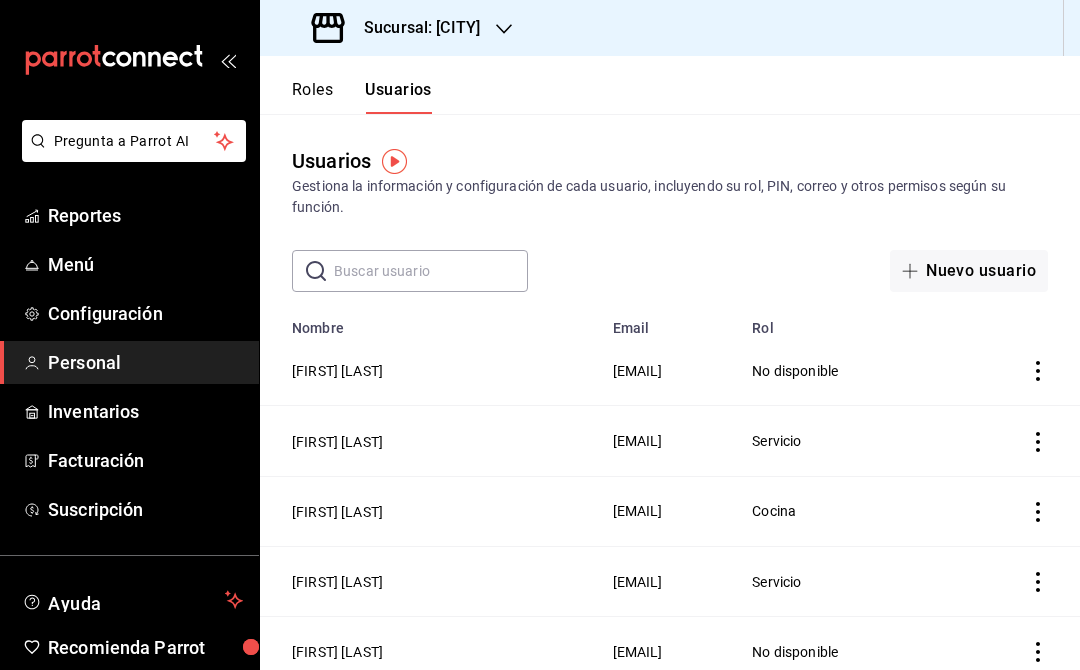 click on "No disponible" at bounding box center [848, 371] 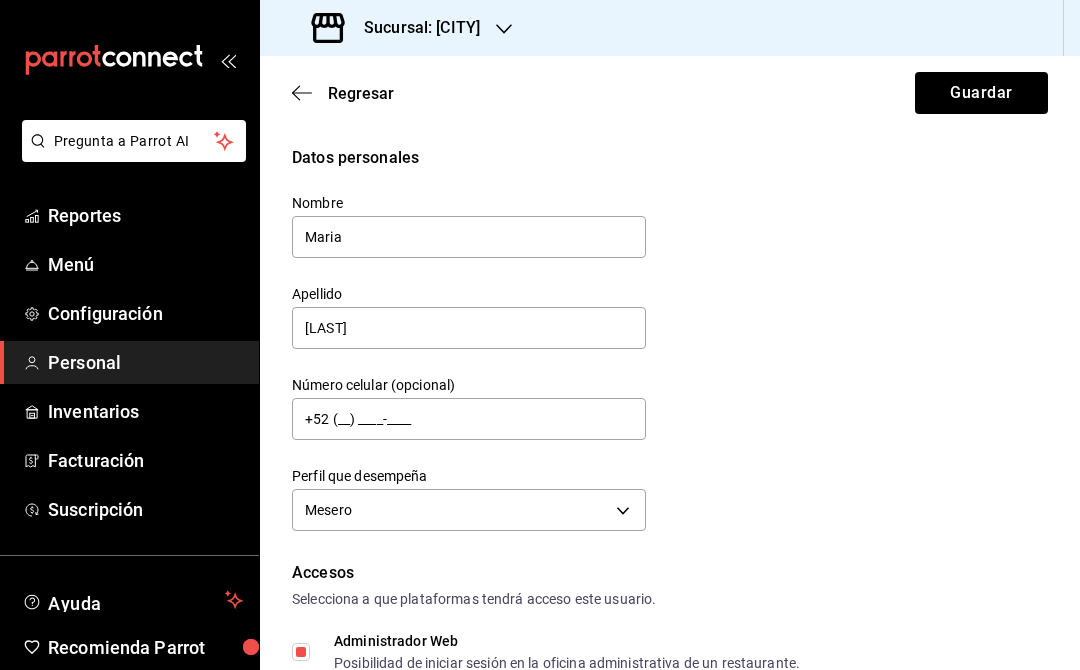 scroll, scrollTop: 0, scrollLeft: 0, axis: both 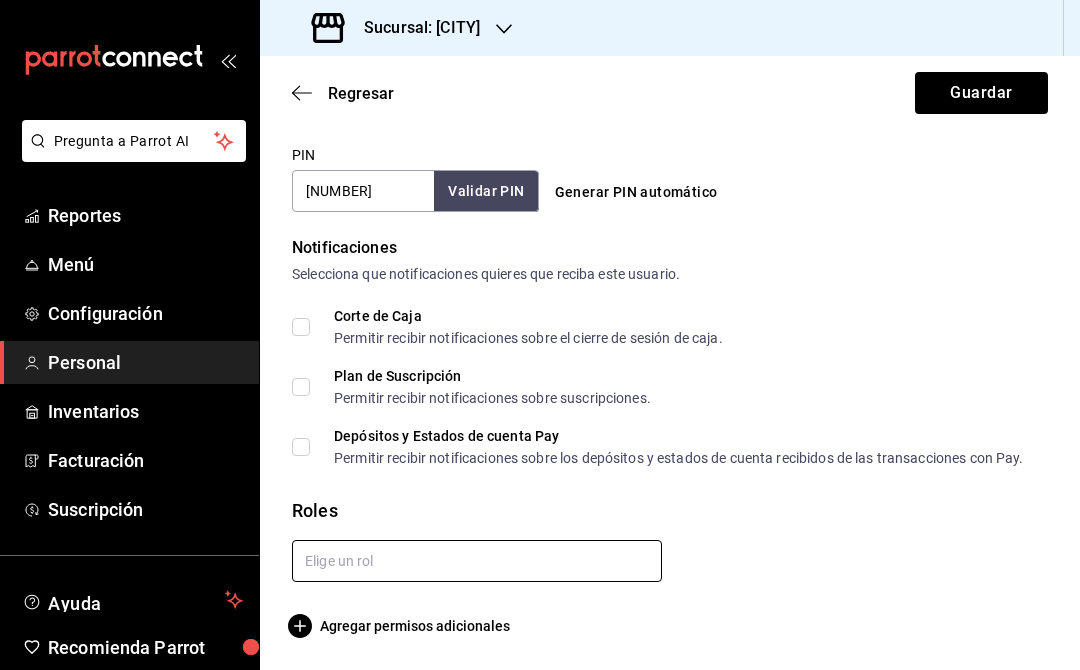 click at bounding box center [477, 561] 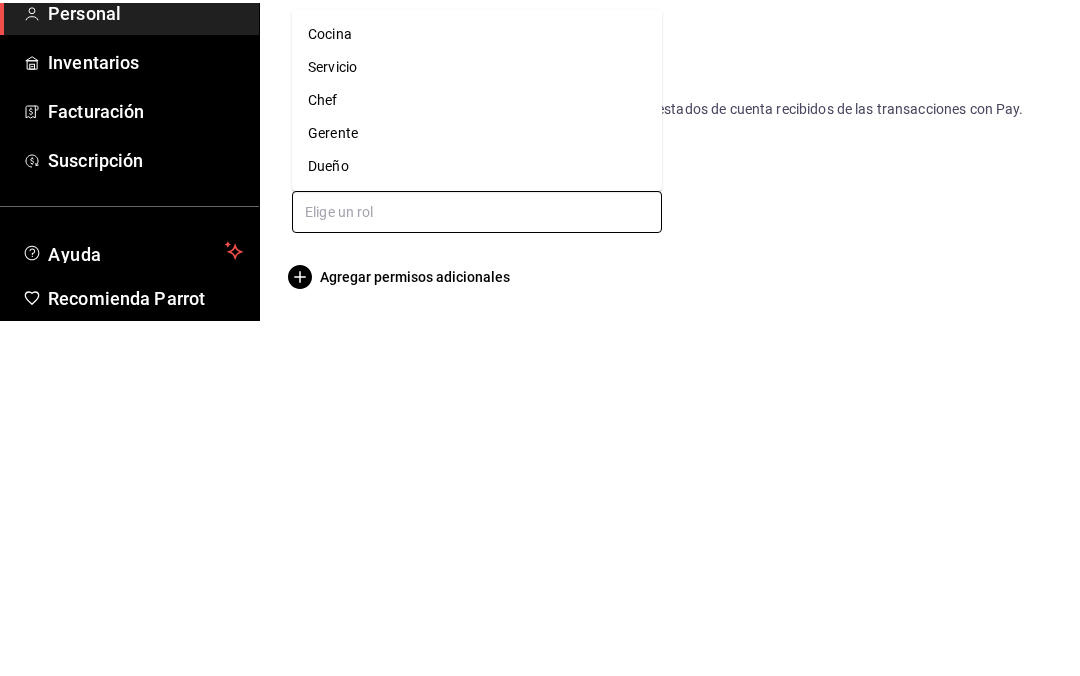 scroll, scrollTop: 936, scrollLeft: 0, axis: vertical 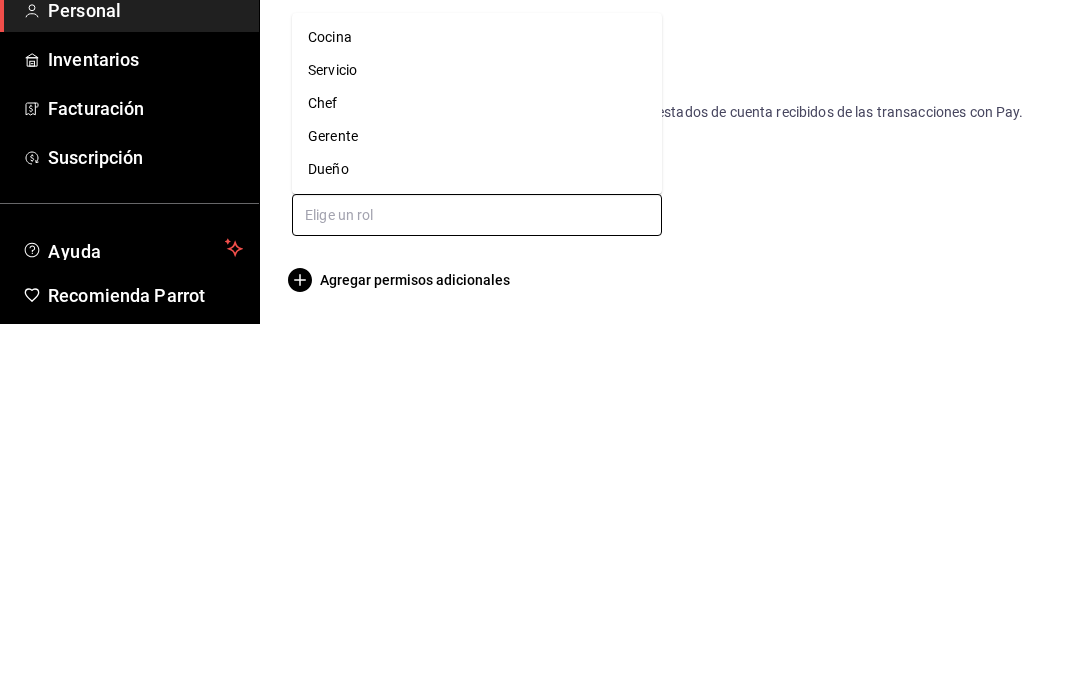click on "Servicio" at bounding box center [477, 422] 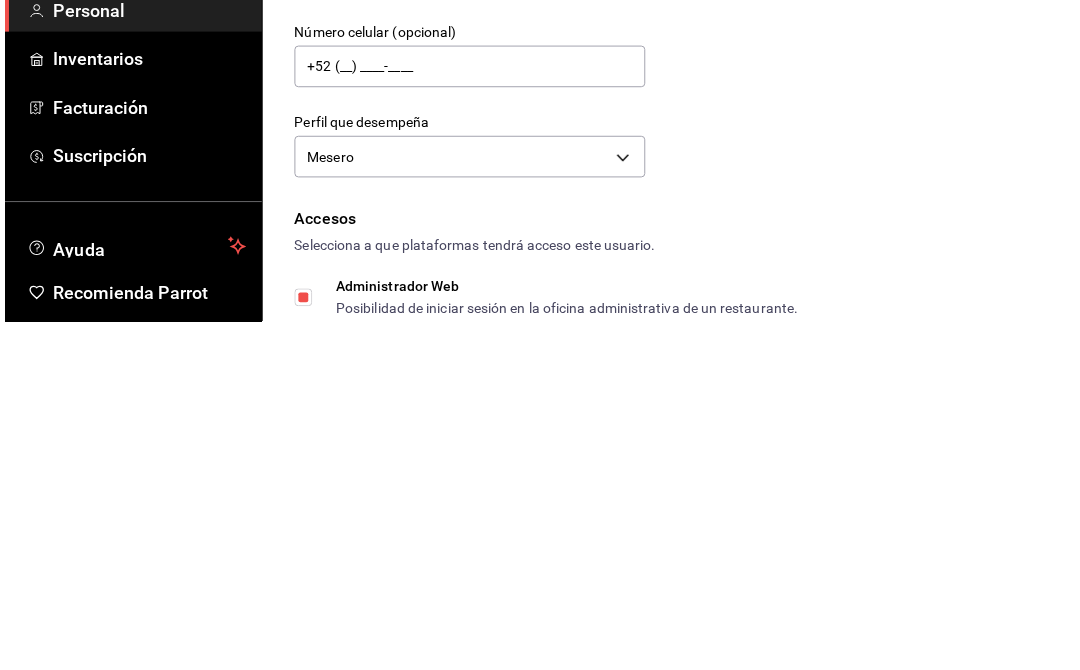 scroll, scrollTop: 0, scrollLeft: 0, axis: both 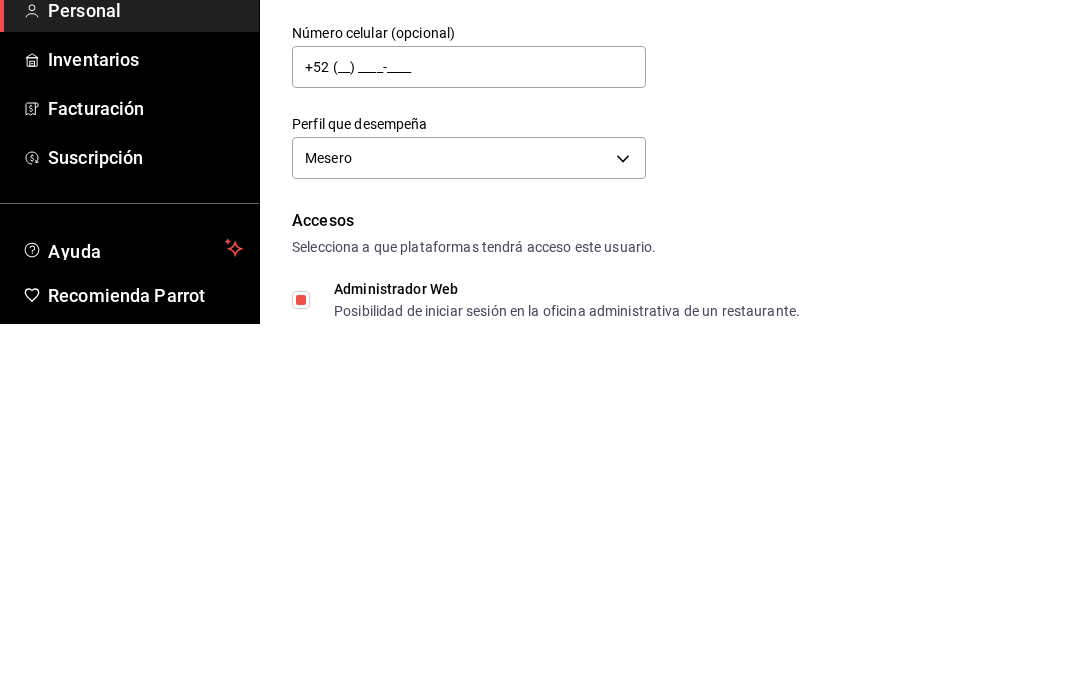 click on "Accesos" at bounding box center [670, 573] 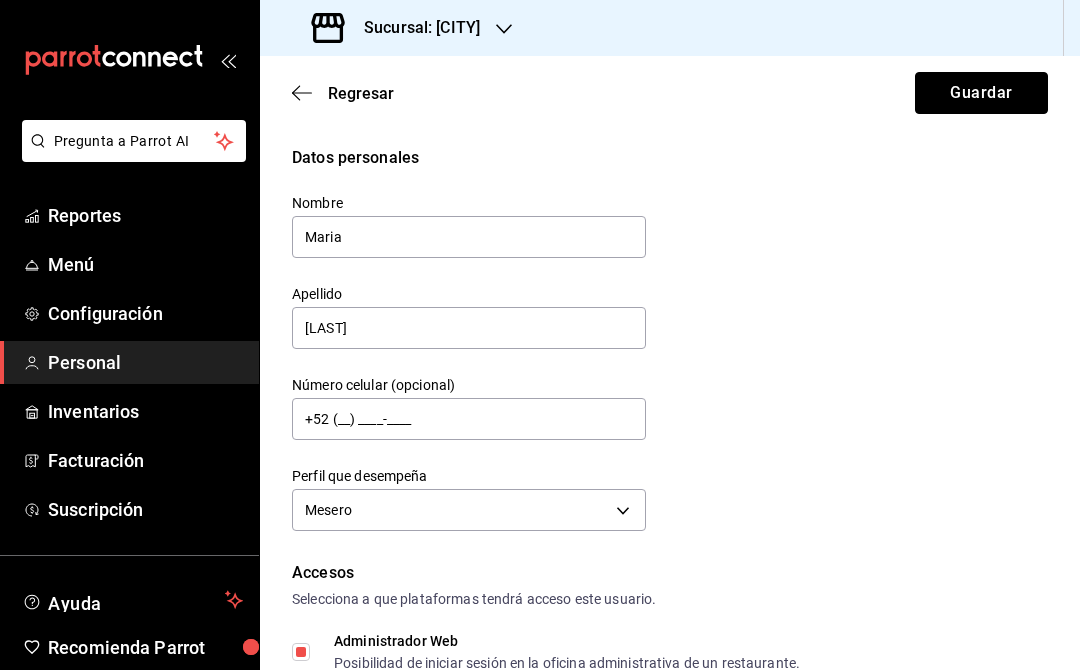 click on "Guardar" at bounding box center (981, 93) 